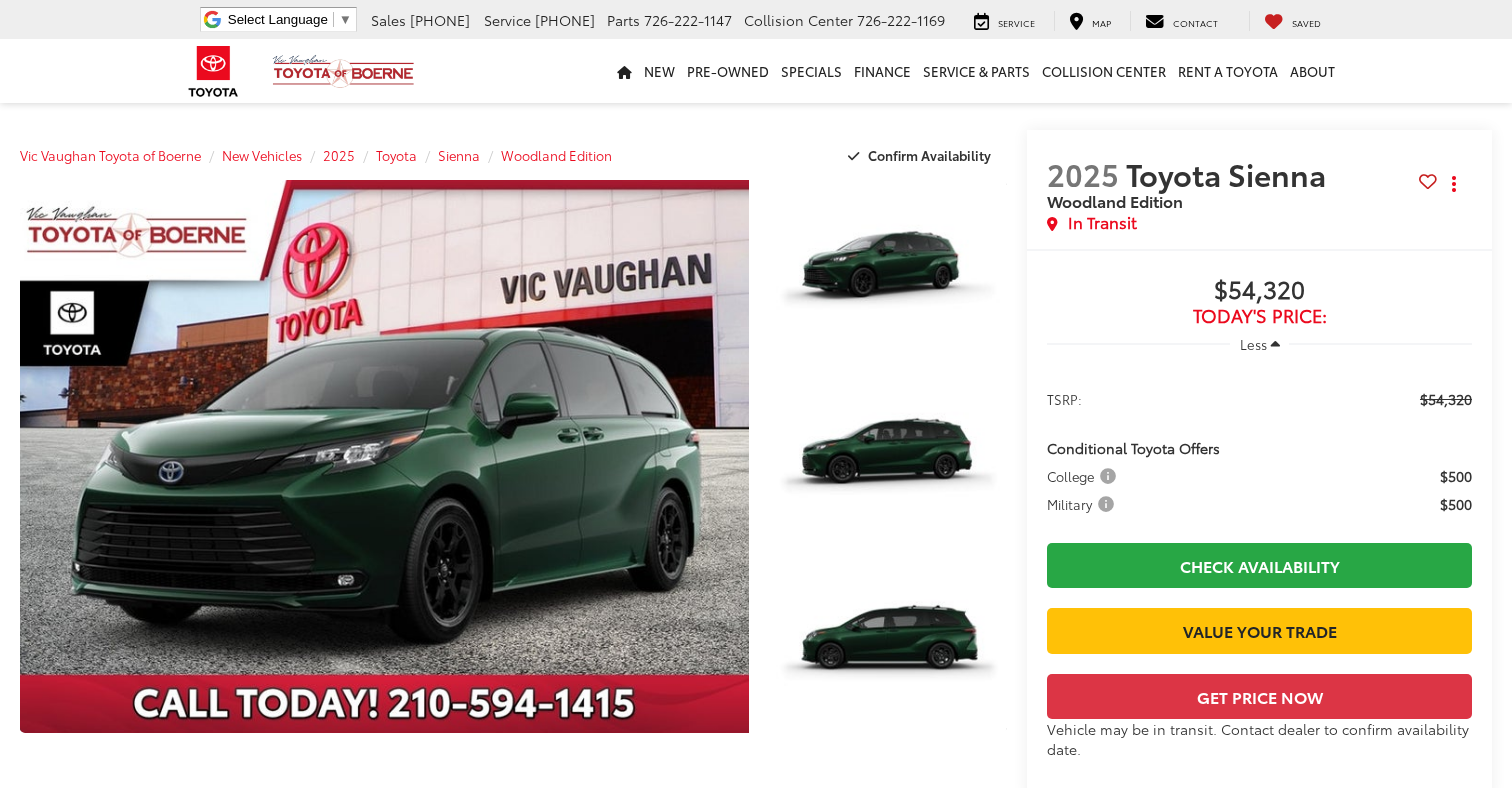 scroll, scrollTop: 0, scrollLeft: 0, axis: both 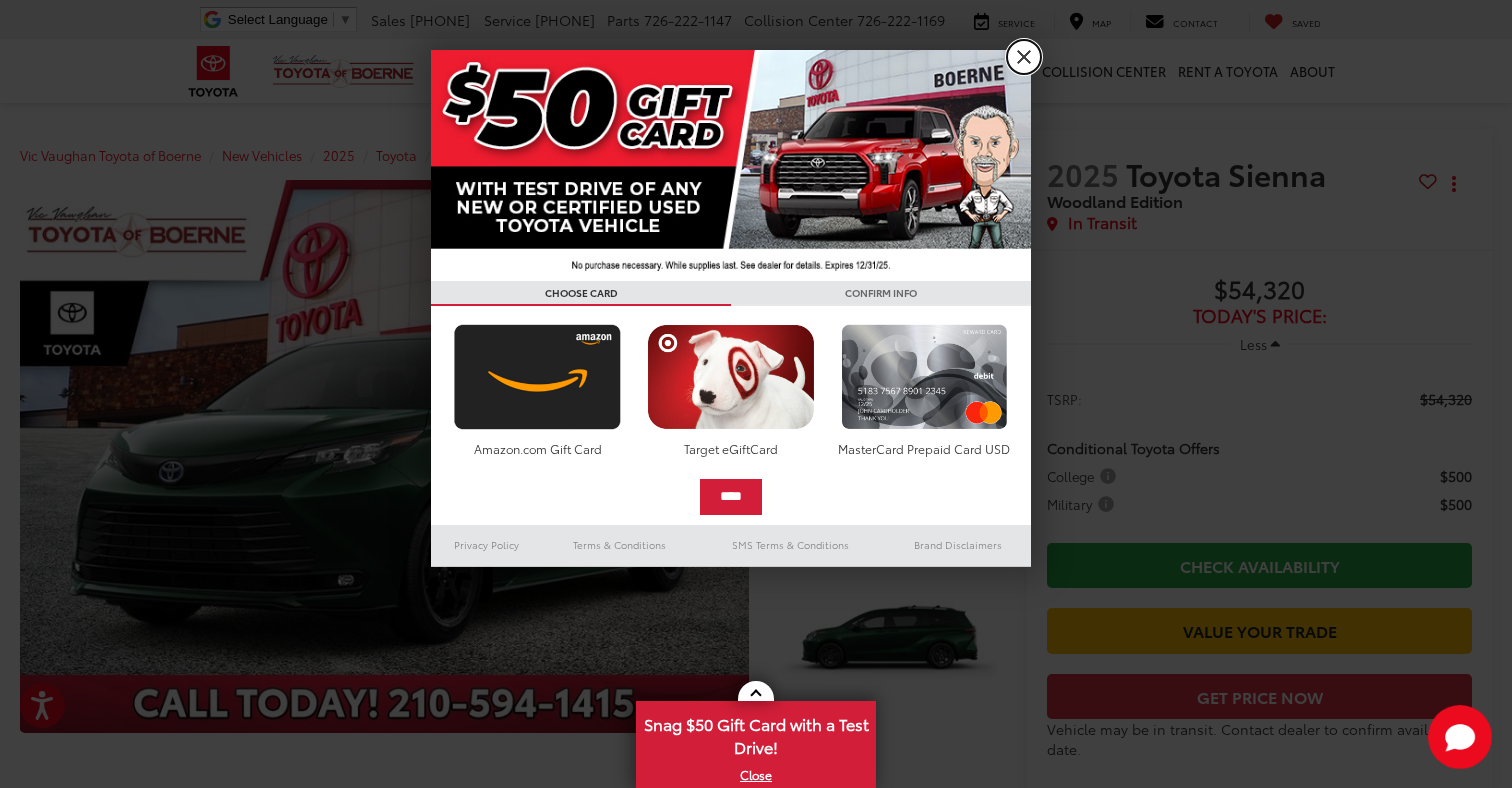click on "X" at bounding box center (1024, 57) 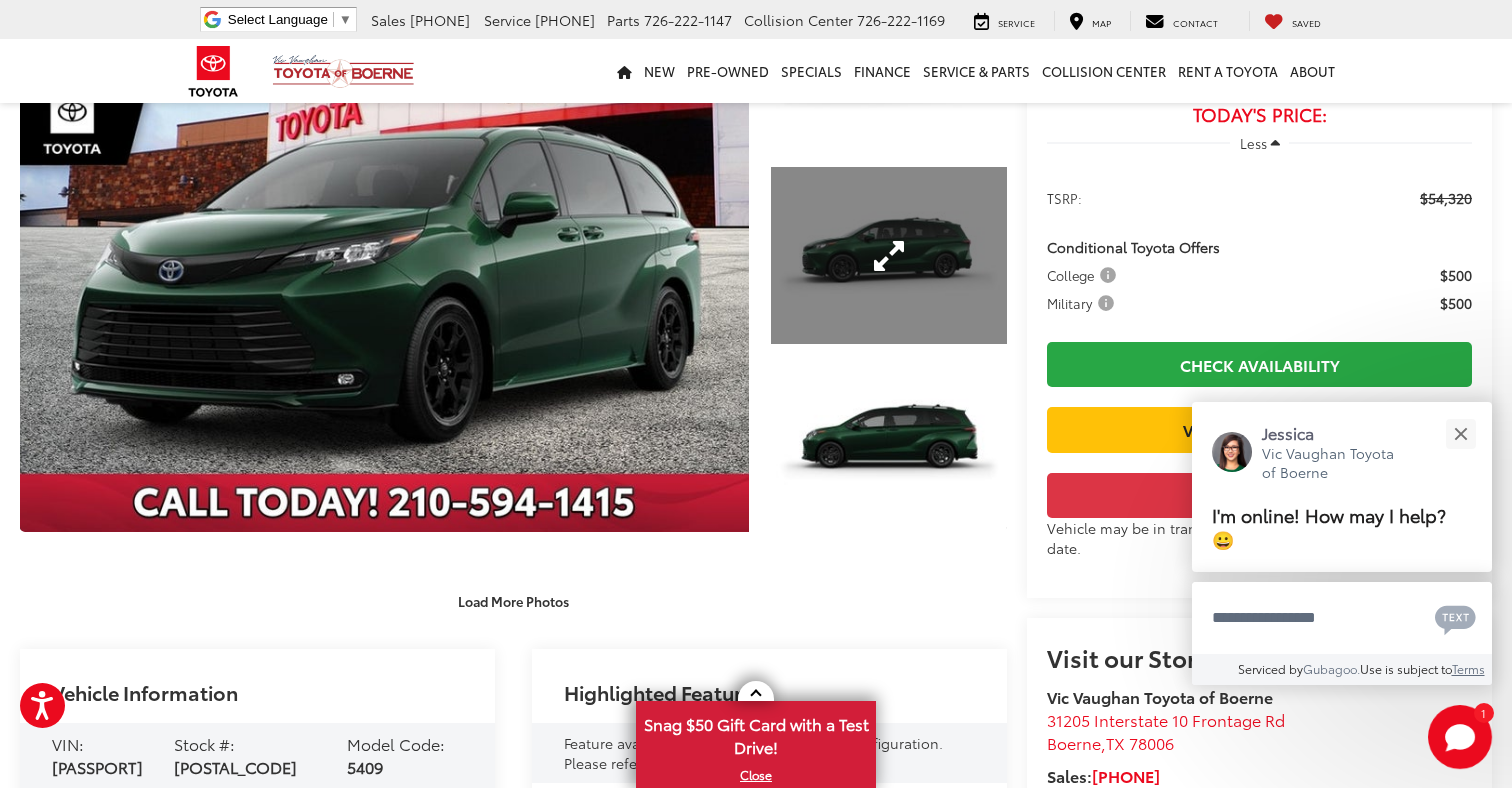 scroll, scrollTop: 179, scrollLeft: 0, axis: vertical 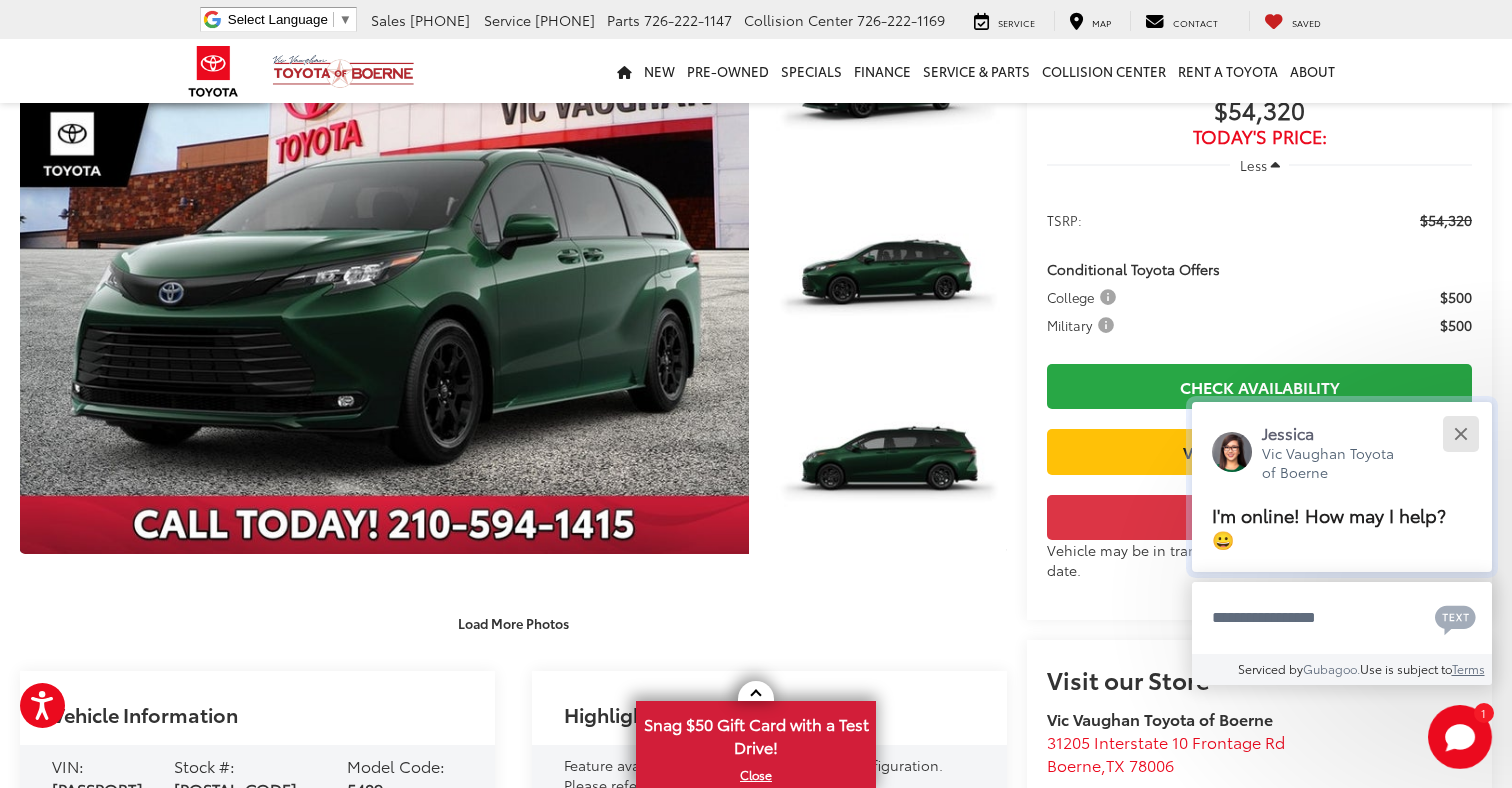 click at bounding box center (1460, 433) 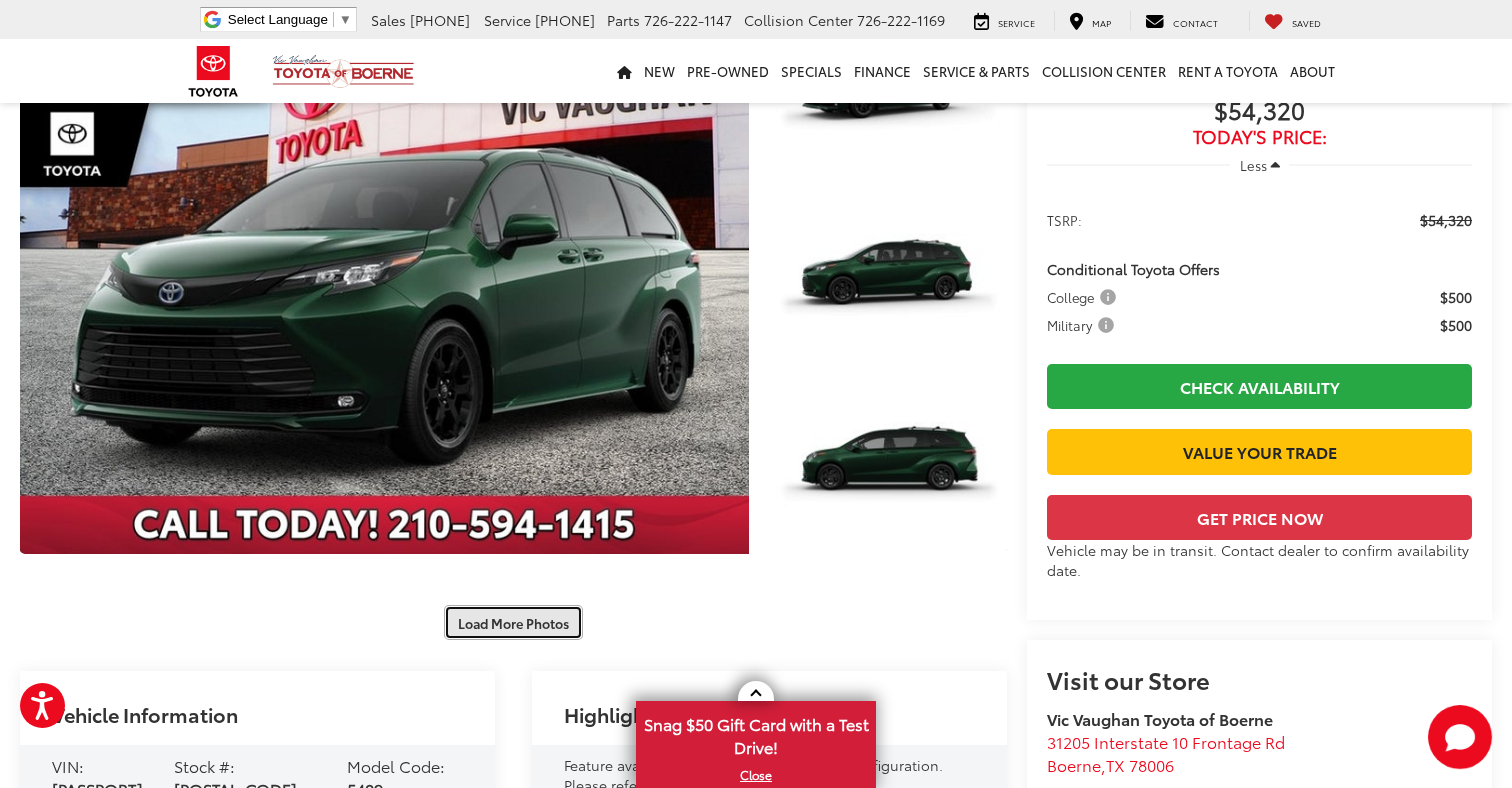click on "Load More Photos" at bounding box center [513, 622] 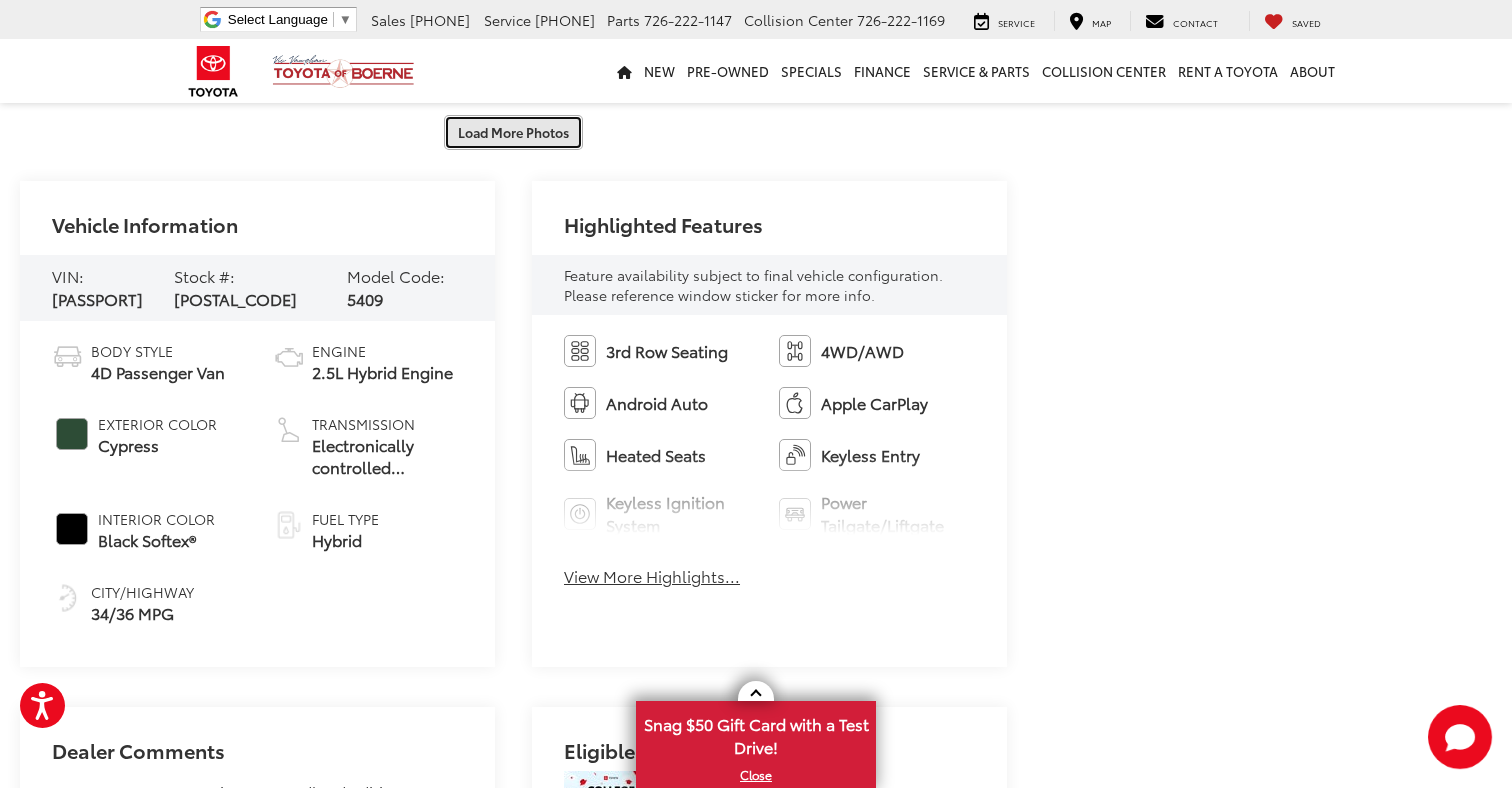scroll, scrollTop: 1411, scrollLeft: 0, axis: vertical 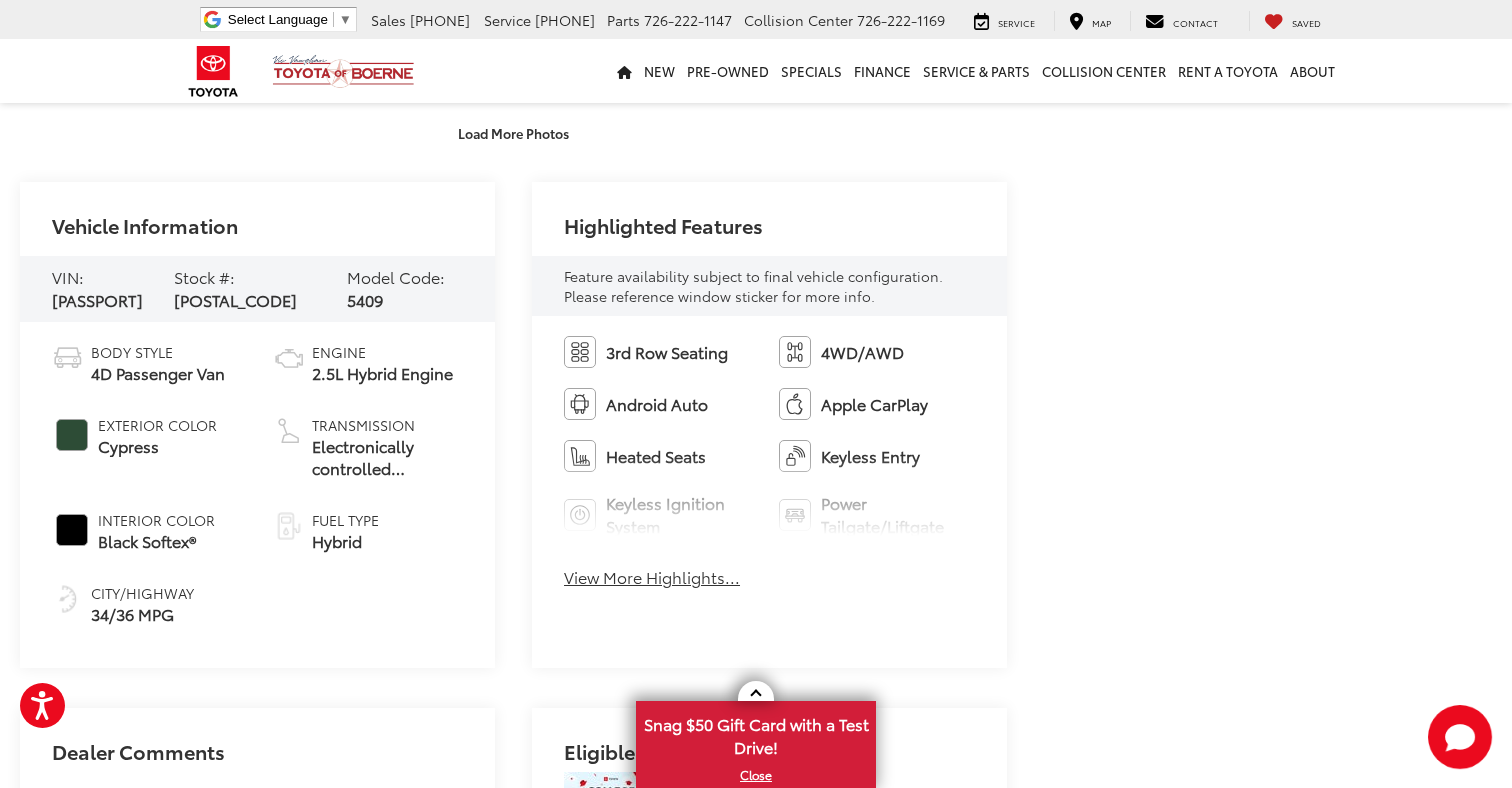 click on "View More Highlights..." at bounding box center [652, 577] 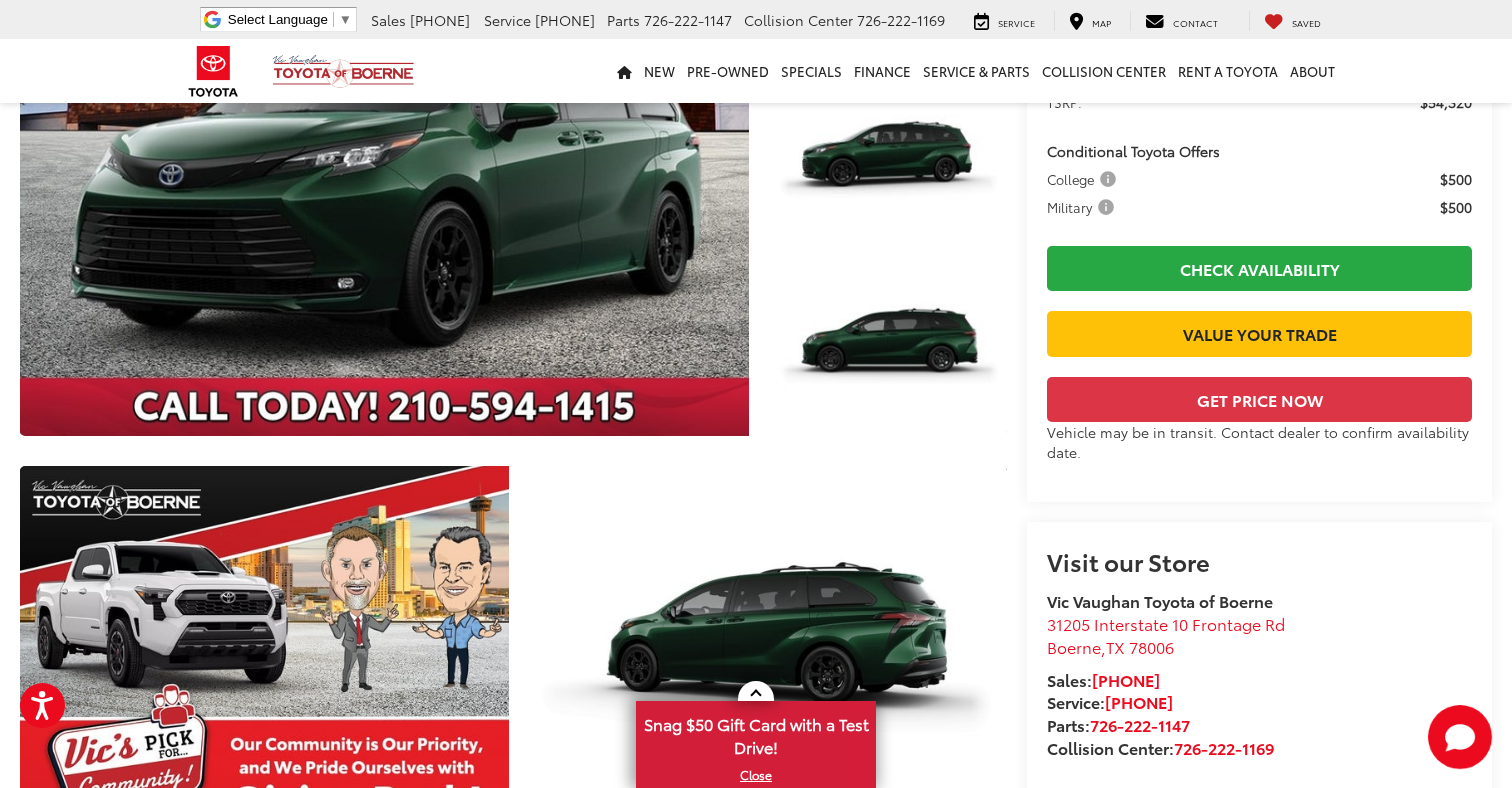 scroll, scrollTop: 0, scrollLeft: 0, axis: both 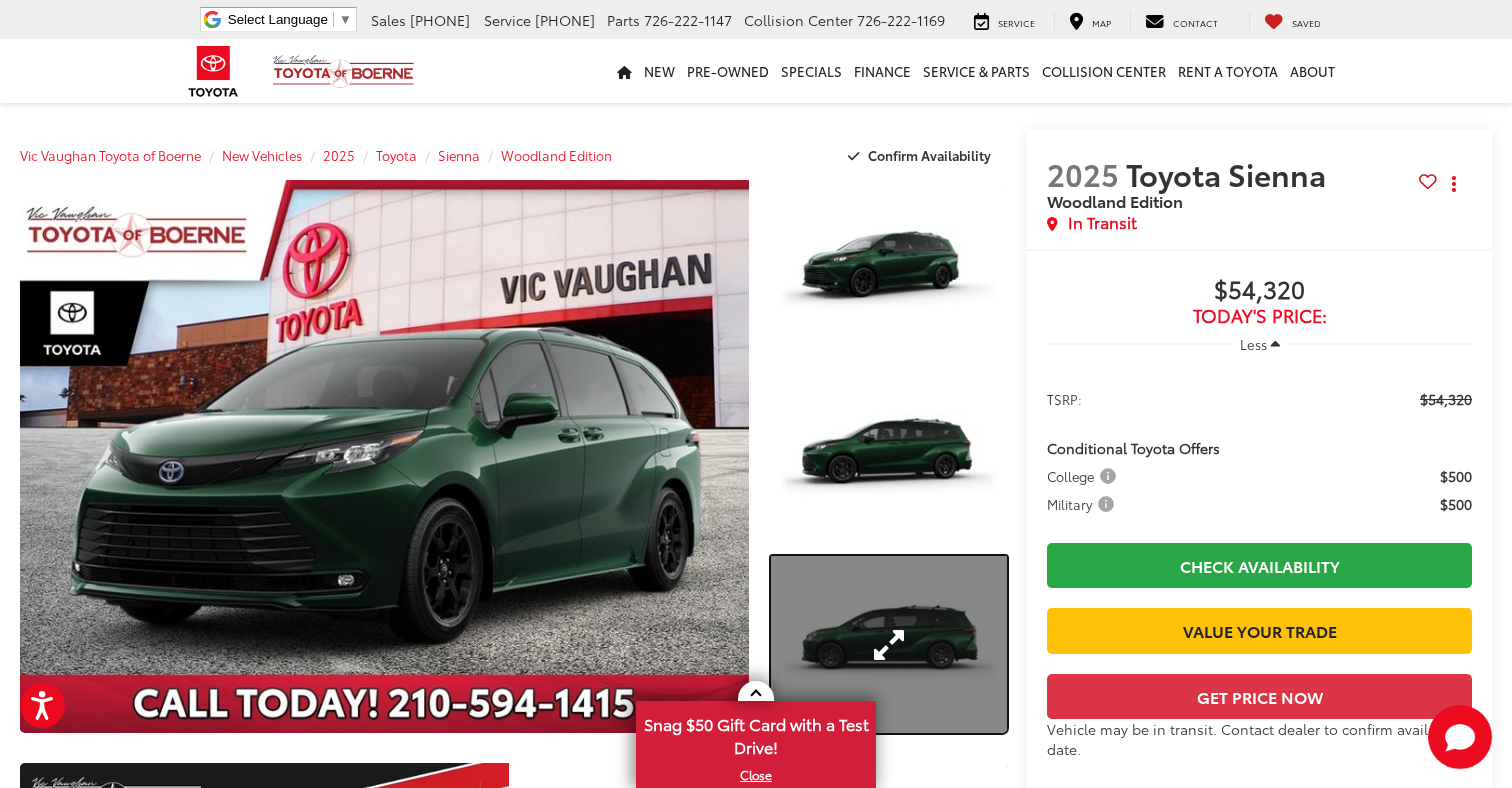 click at bounding box center (889, 644) 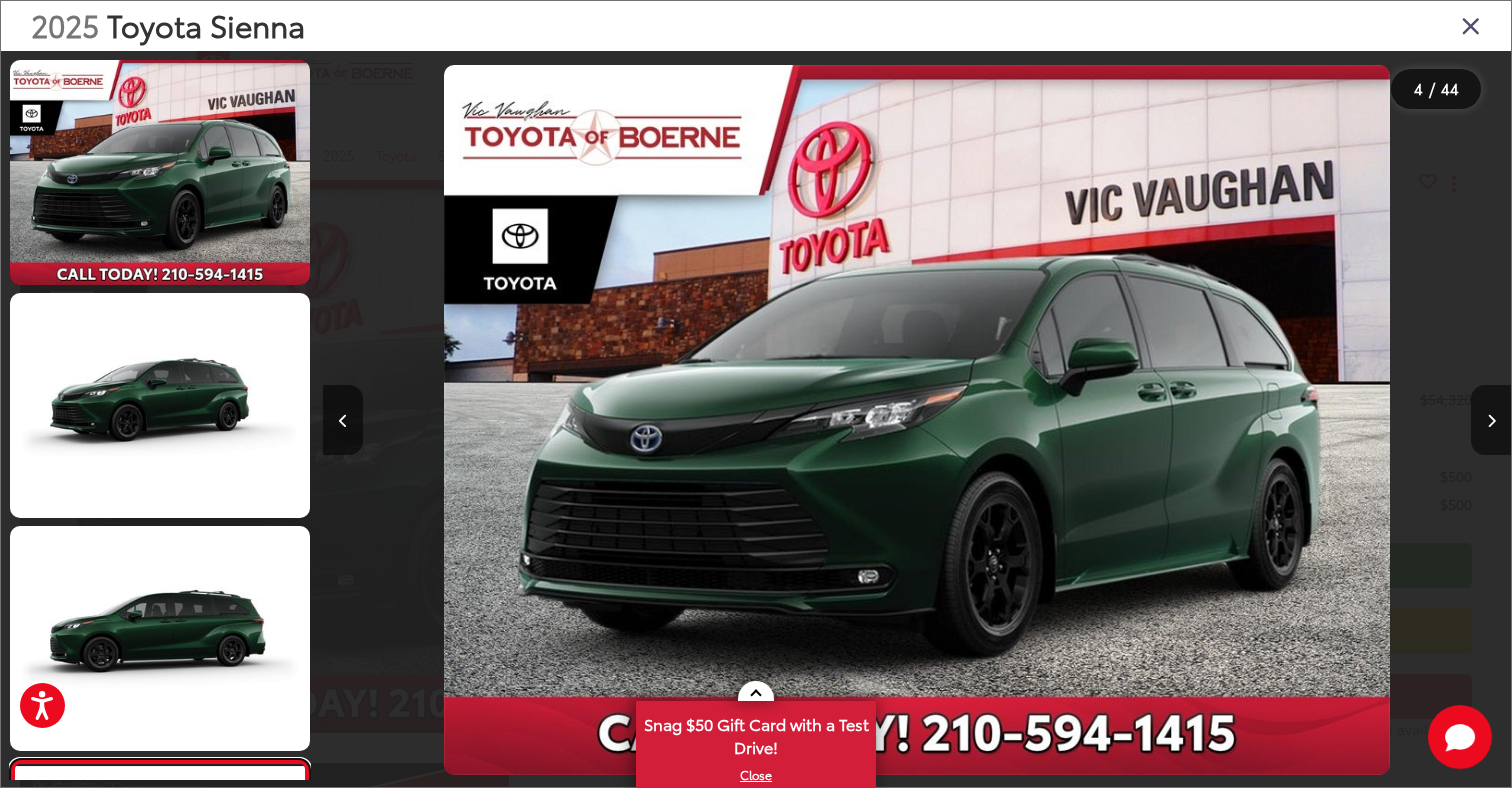 scroll, scrollTop: 289, scrollLeft: 0, axis: vertical 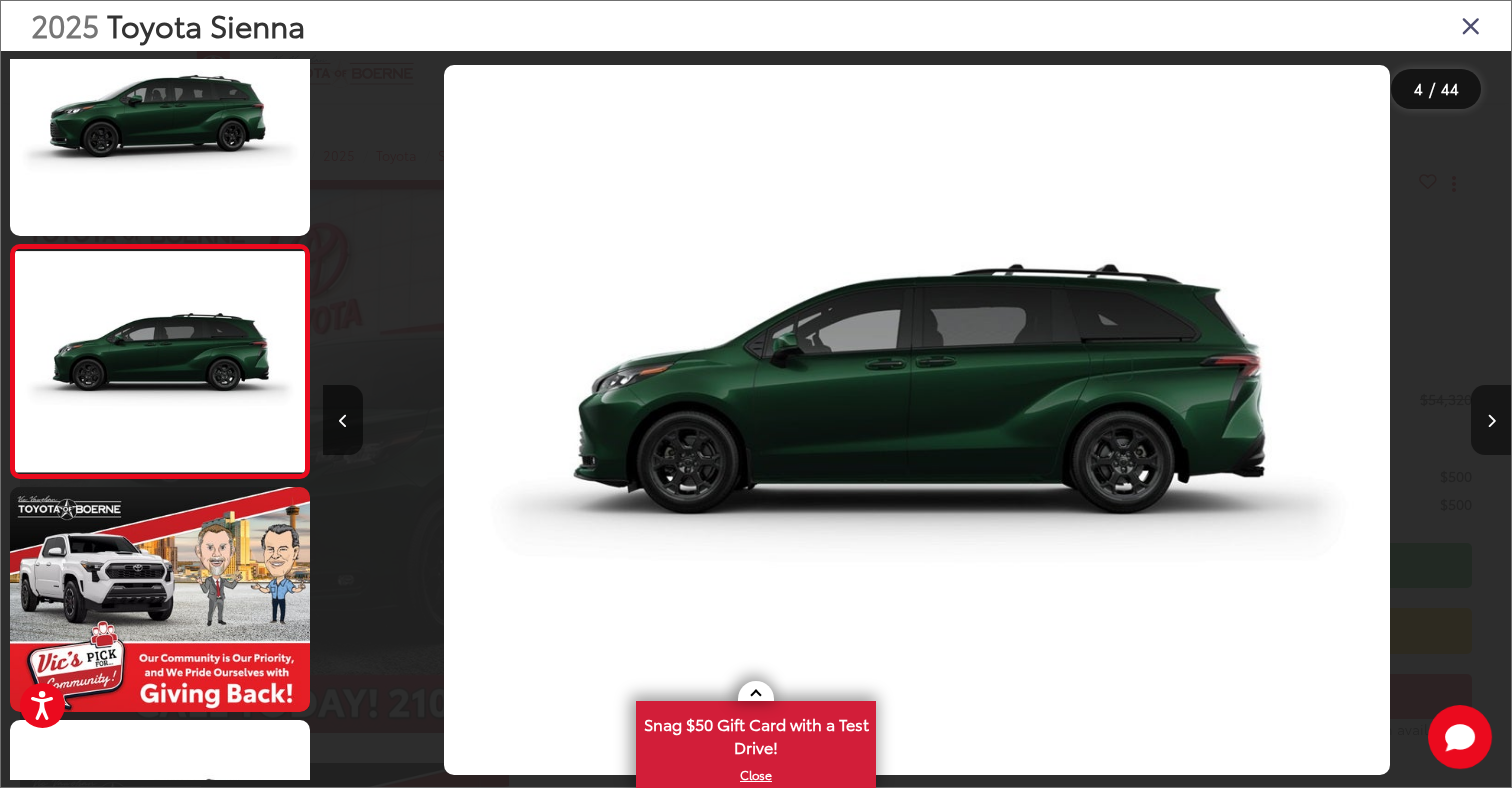 click at bounding box center (1491, 421) 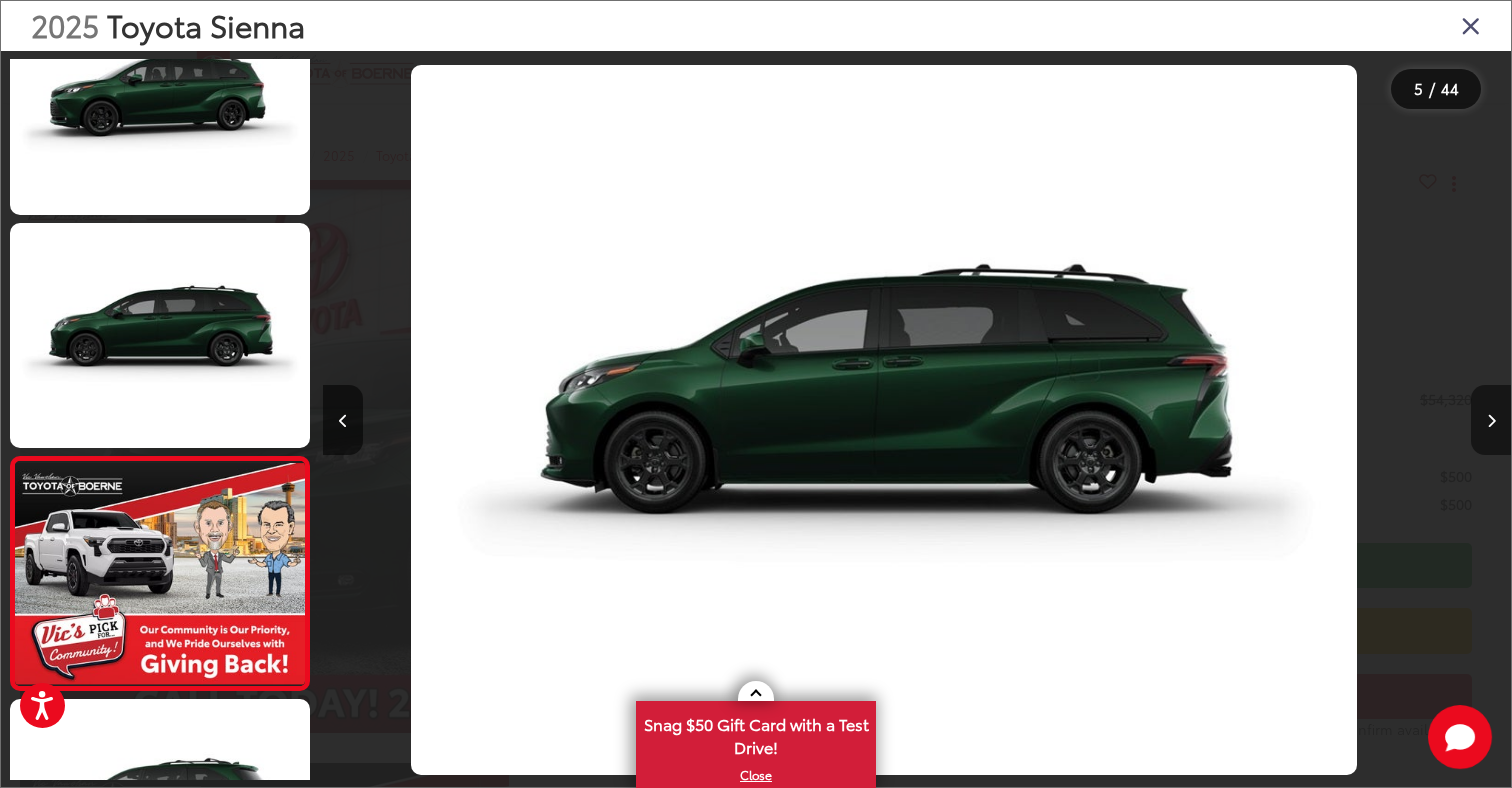 scroll, scrollTop: 599, scrollLeft: 0, axis: vertical 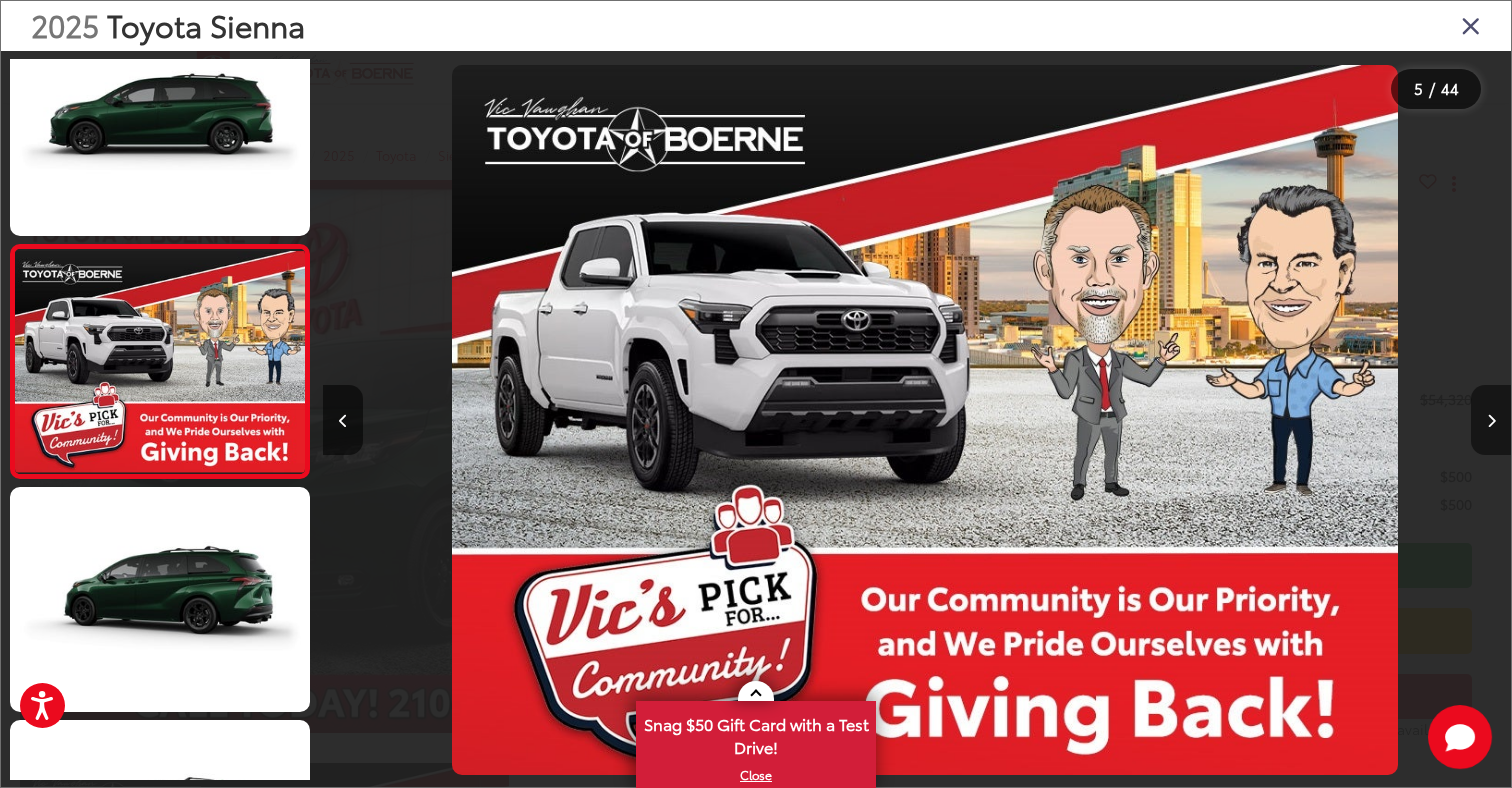 click at bounding box center [1491, 421] 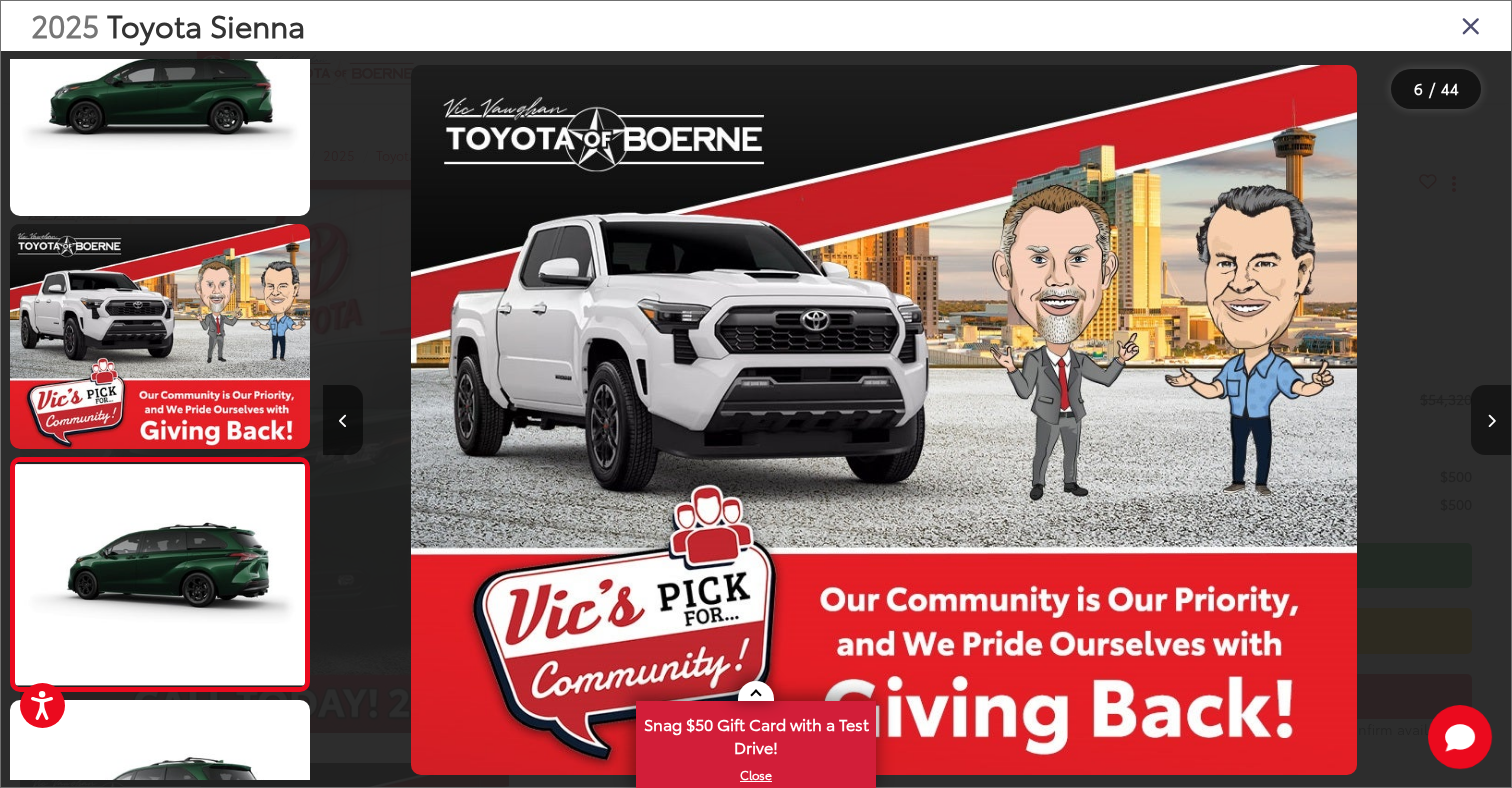 scroll, scrollTop: 928, scrollLeft: 0, axis: vertical 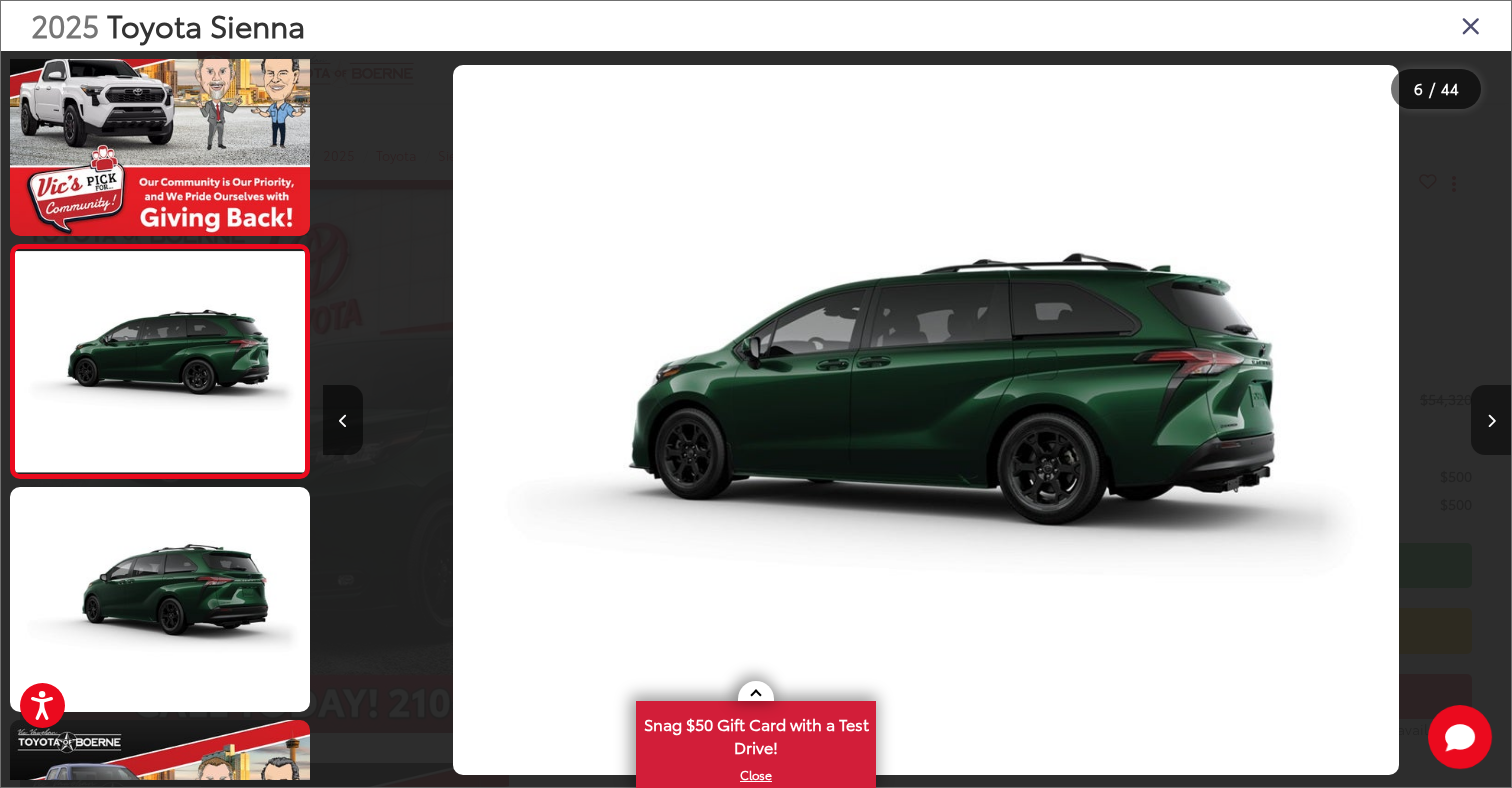 click at bounding box center [1491, 421] 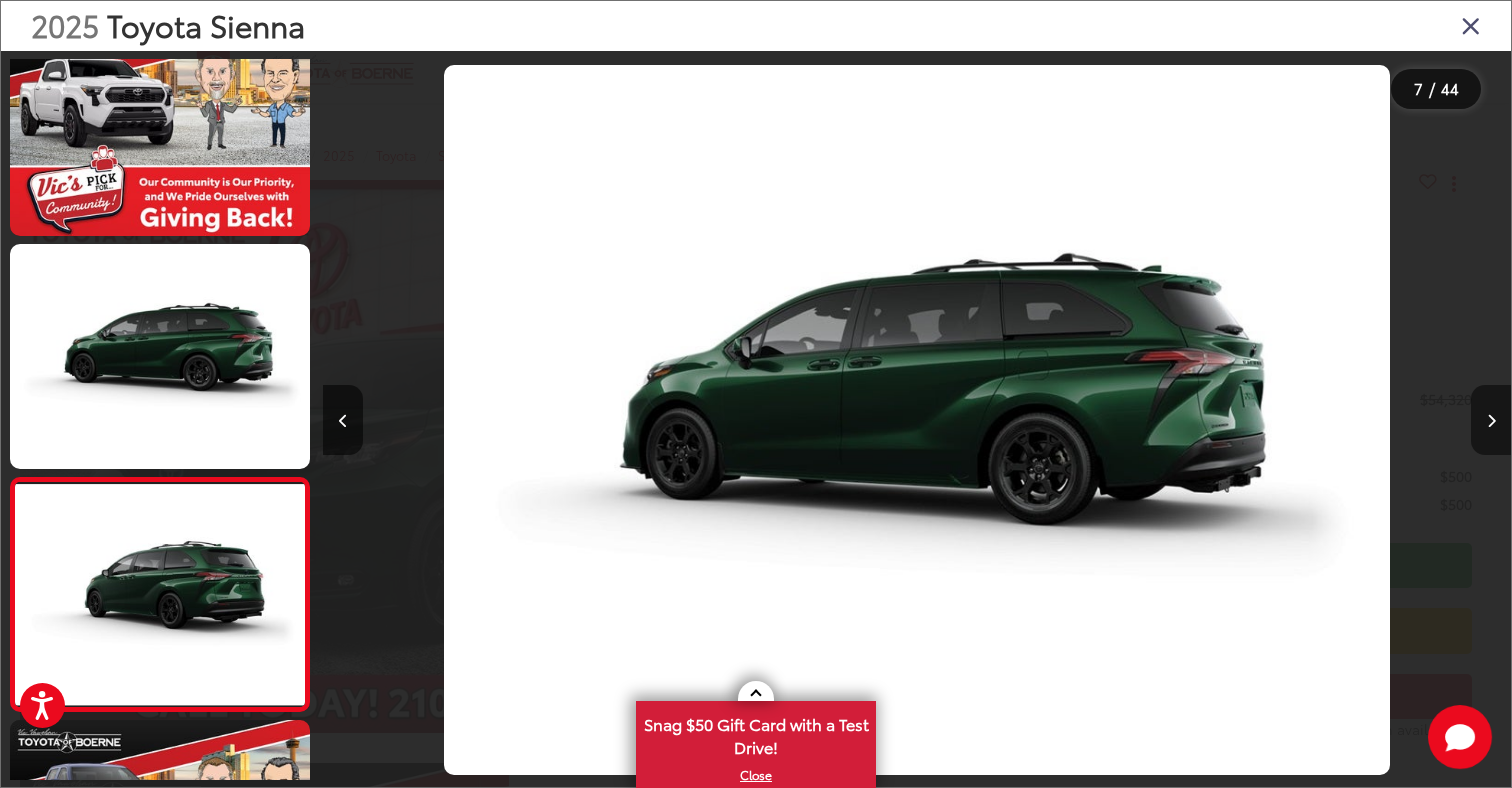 scroll, scrollTop: 0, scrollLeft: 5967, axis: horizontal 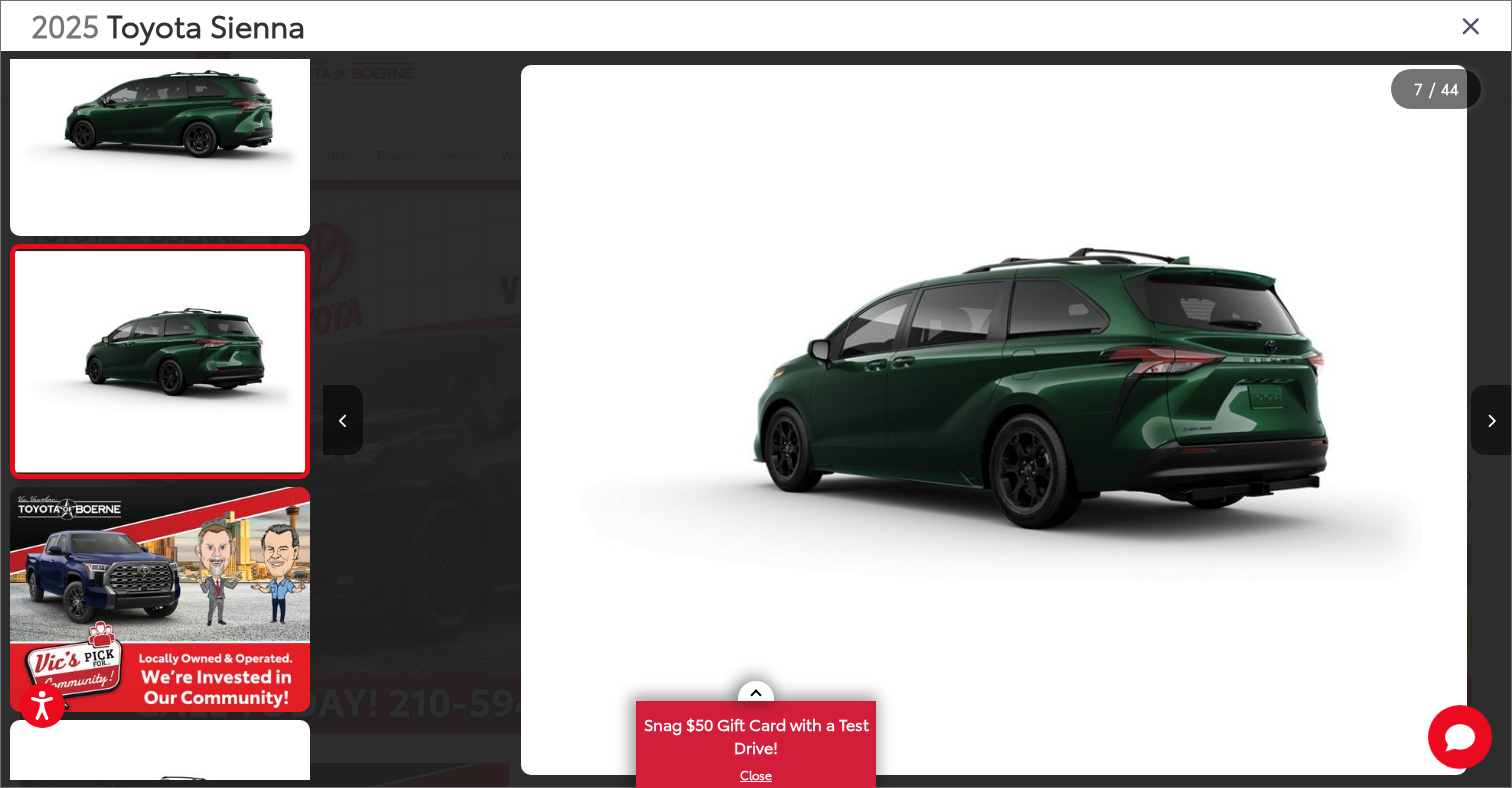 click at bounding box center (1491, 421) 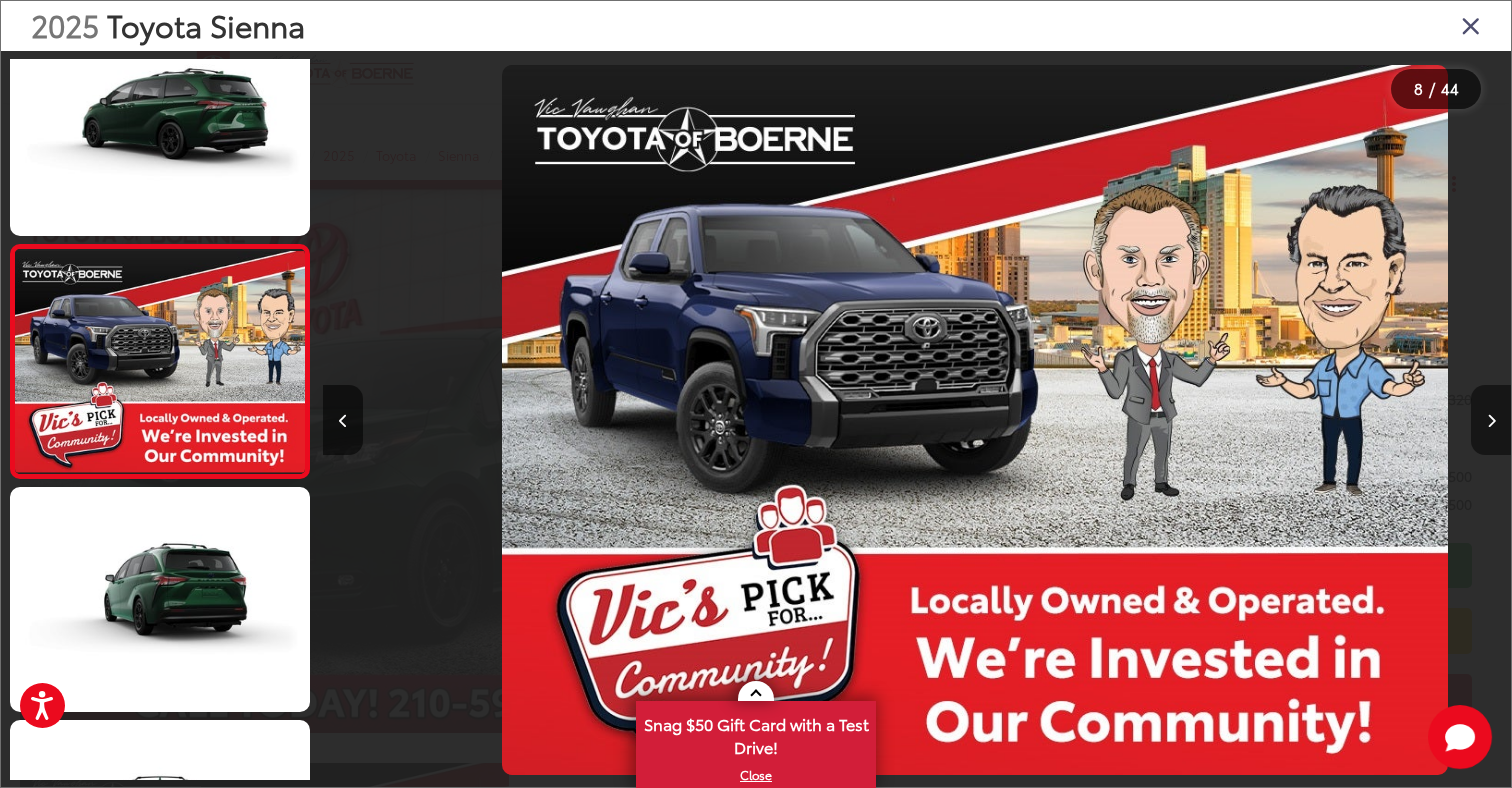 click at bounding box center (1491, 421) 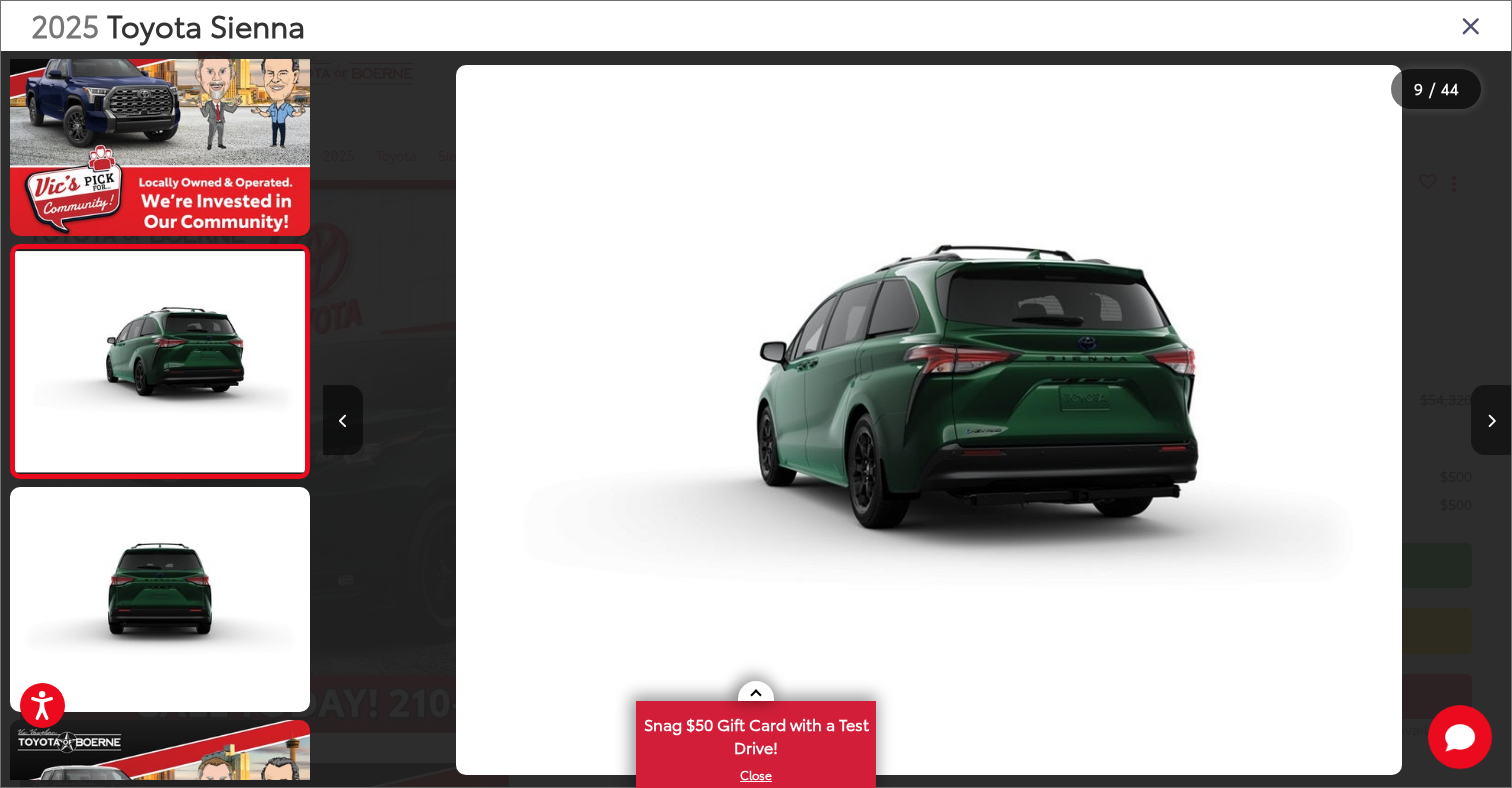 click at bounding box center (1491, 421) 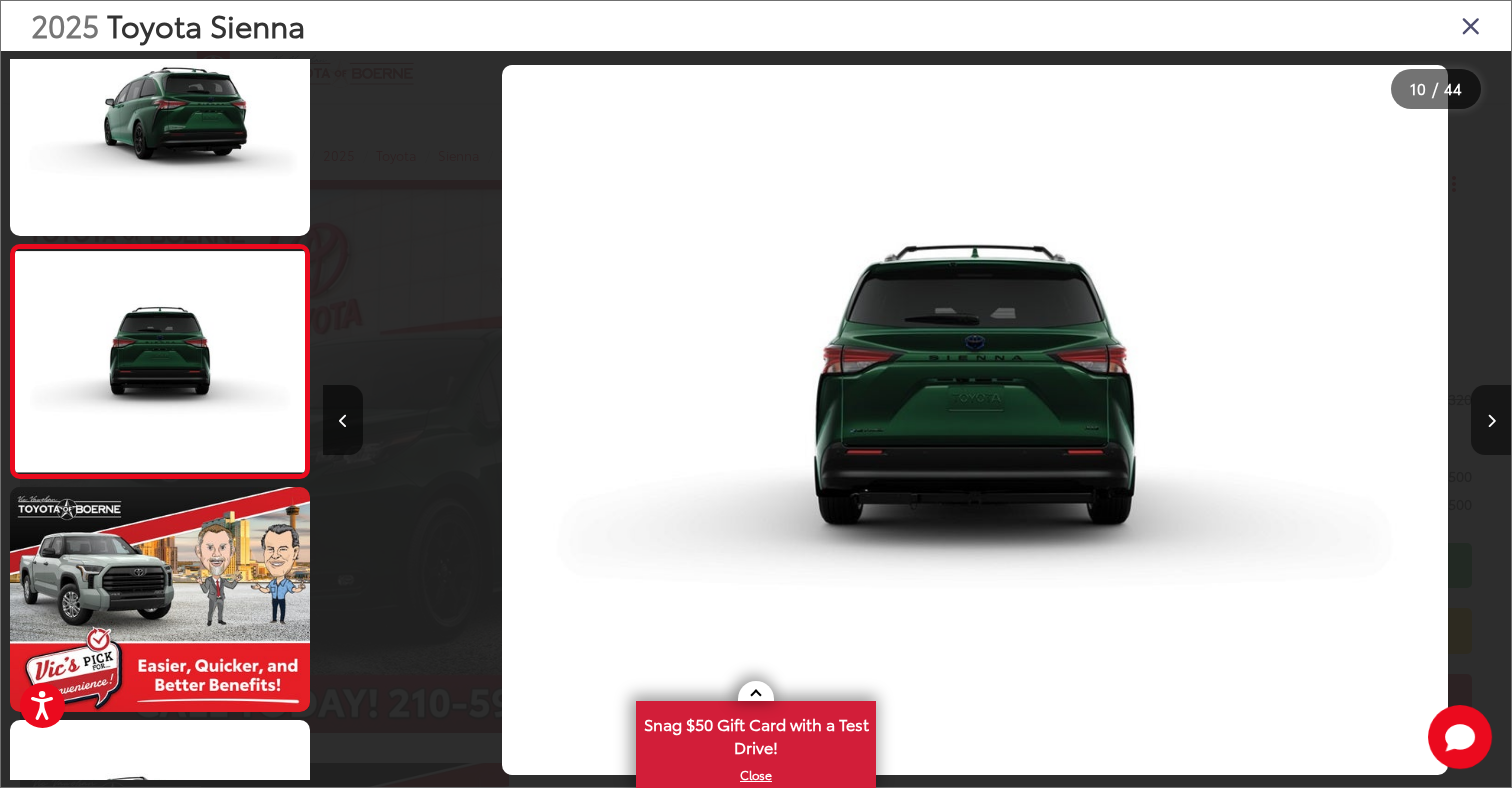 click at bounding box center (1491, 421) 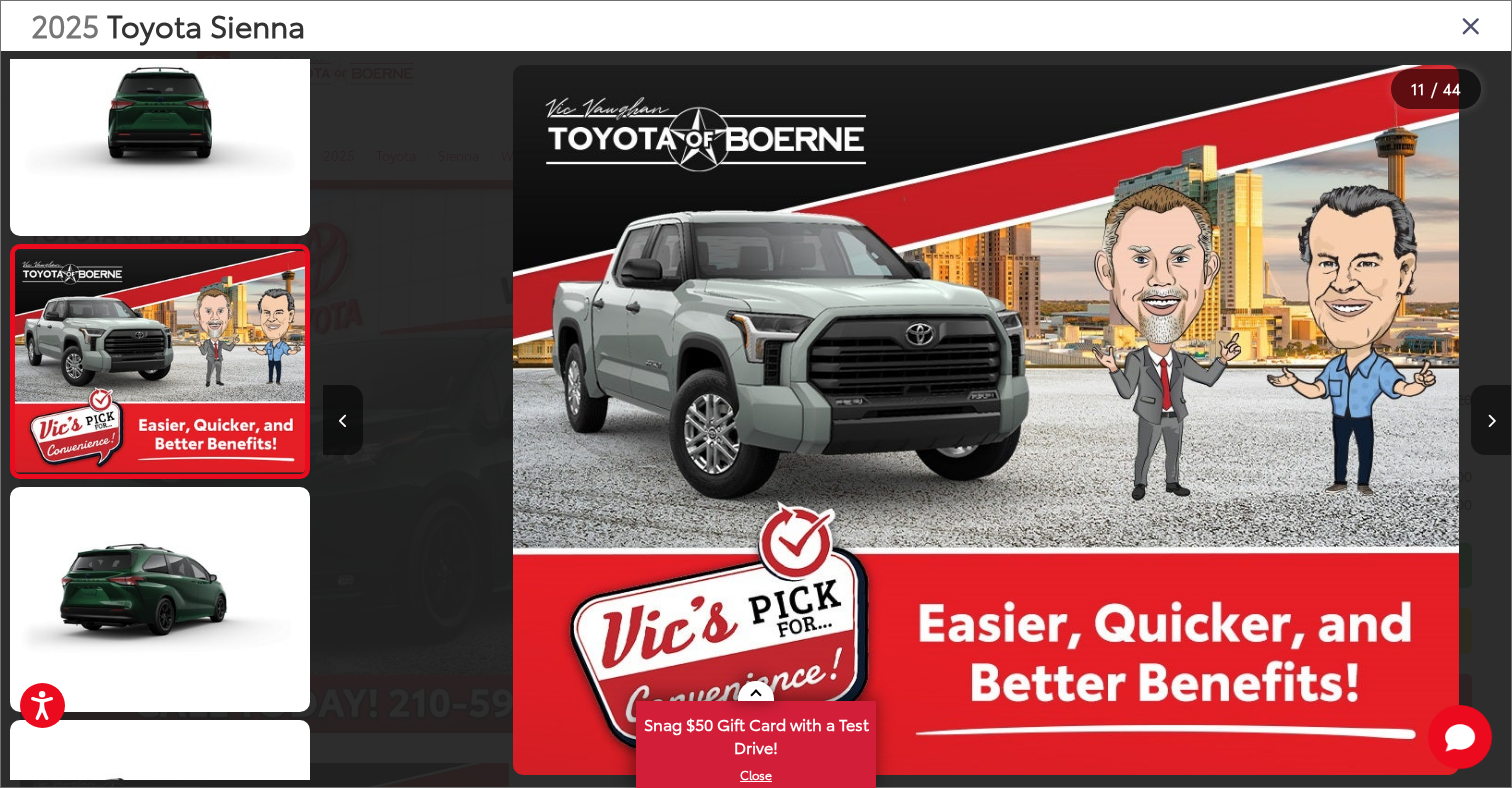 click at bounding box center (1491, 421) 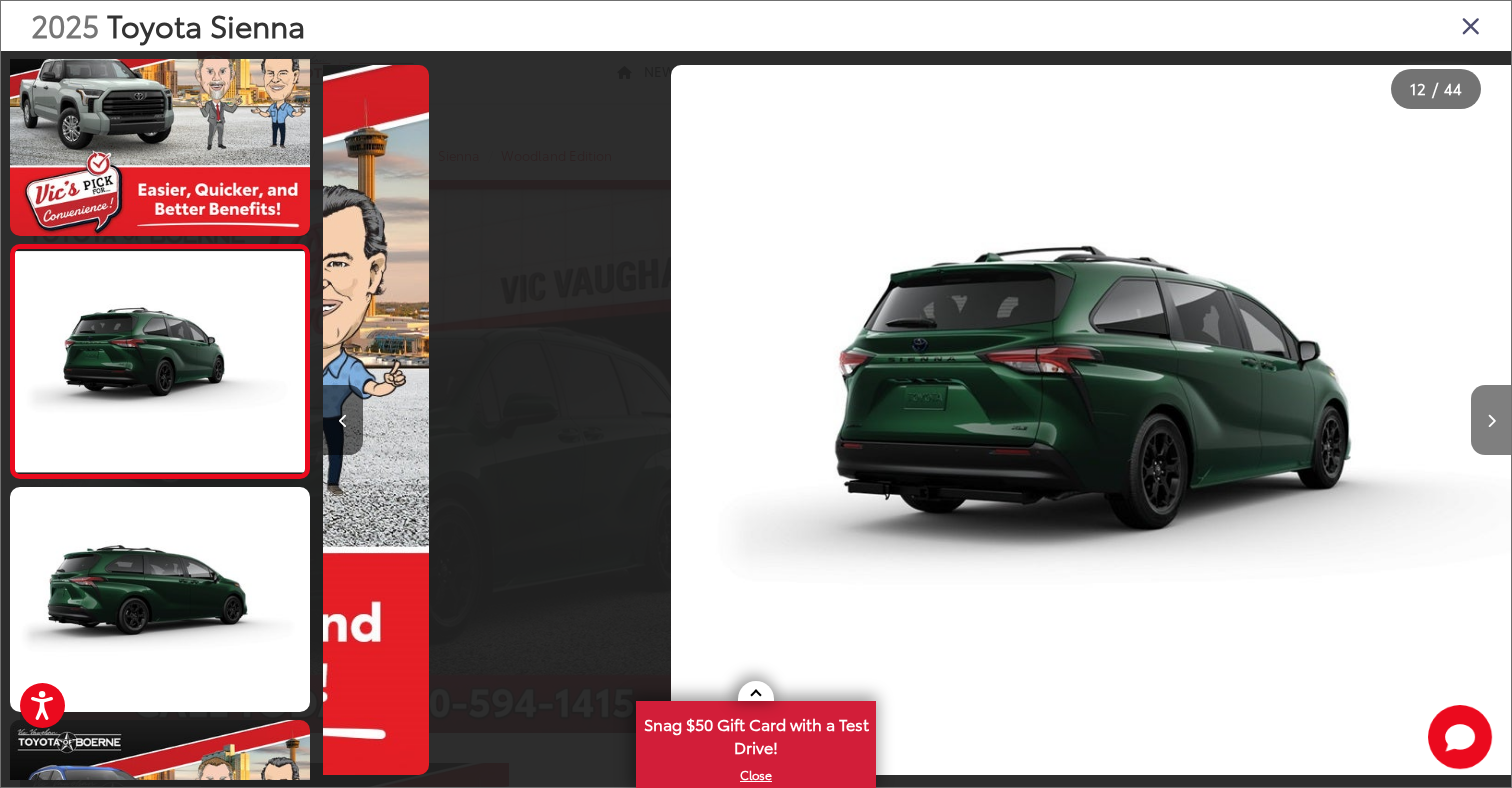click at bounding box center [1491, 421] 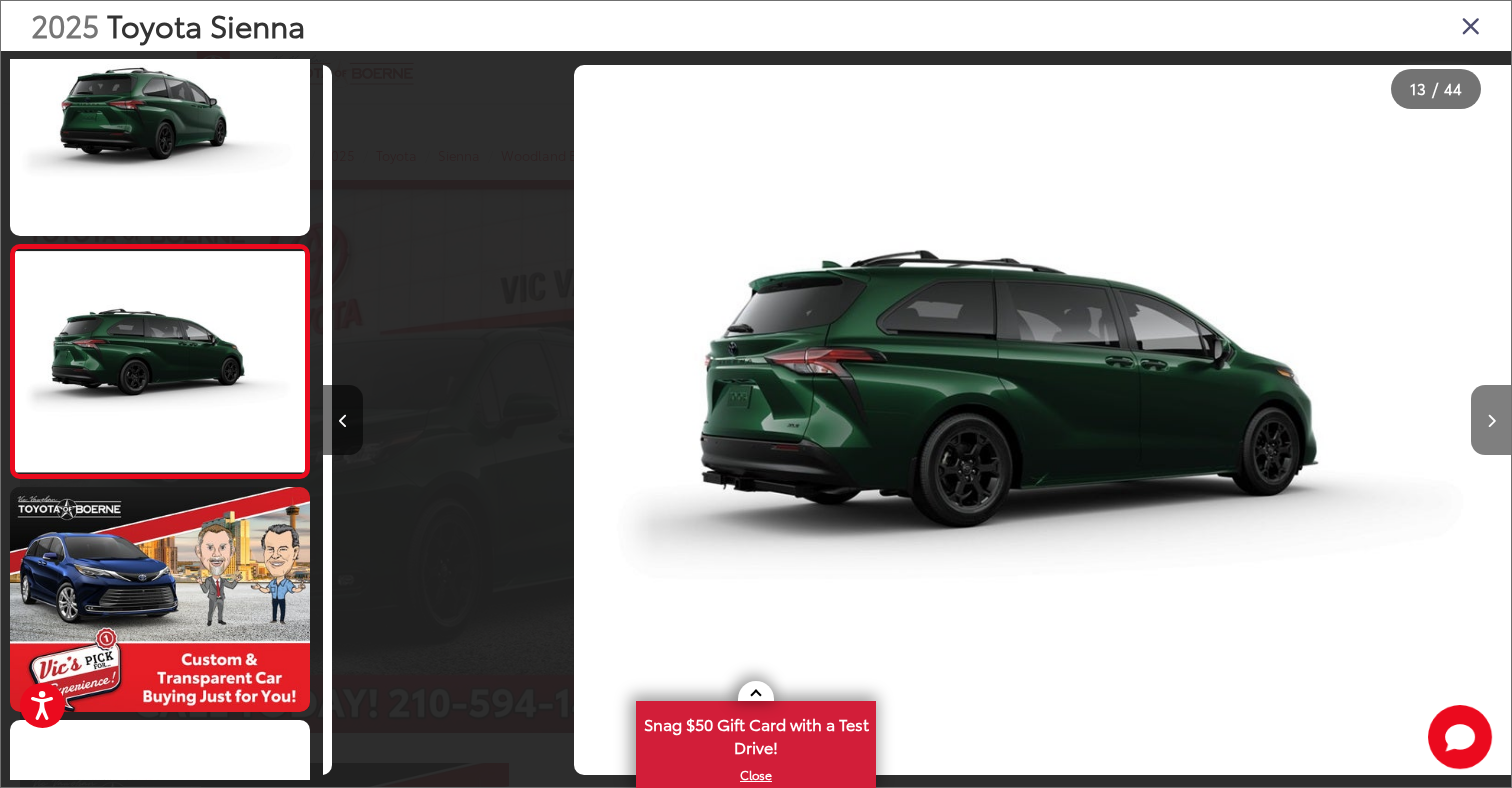 click at bounding box center [1491, 421] 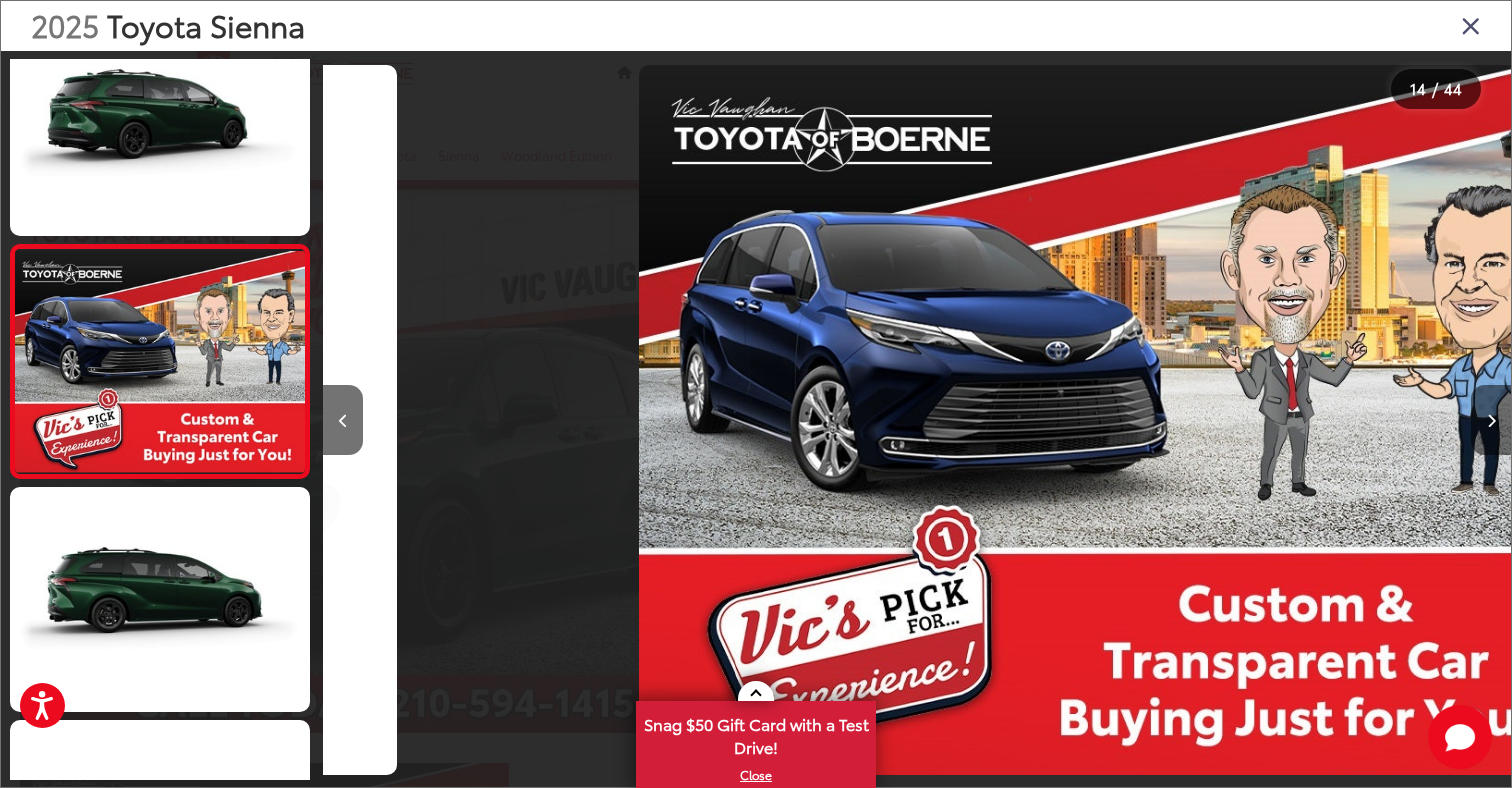 click at bounding box center [1491, 421] 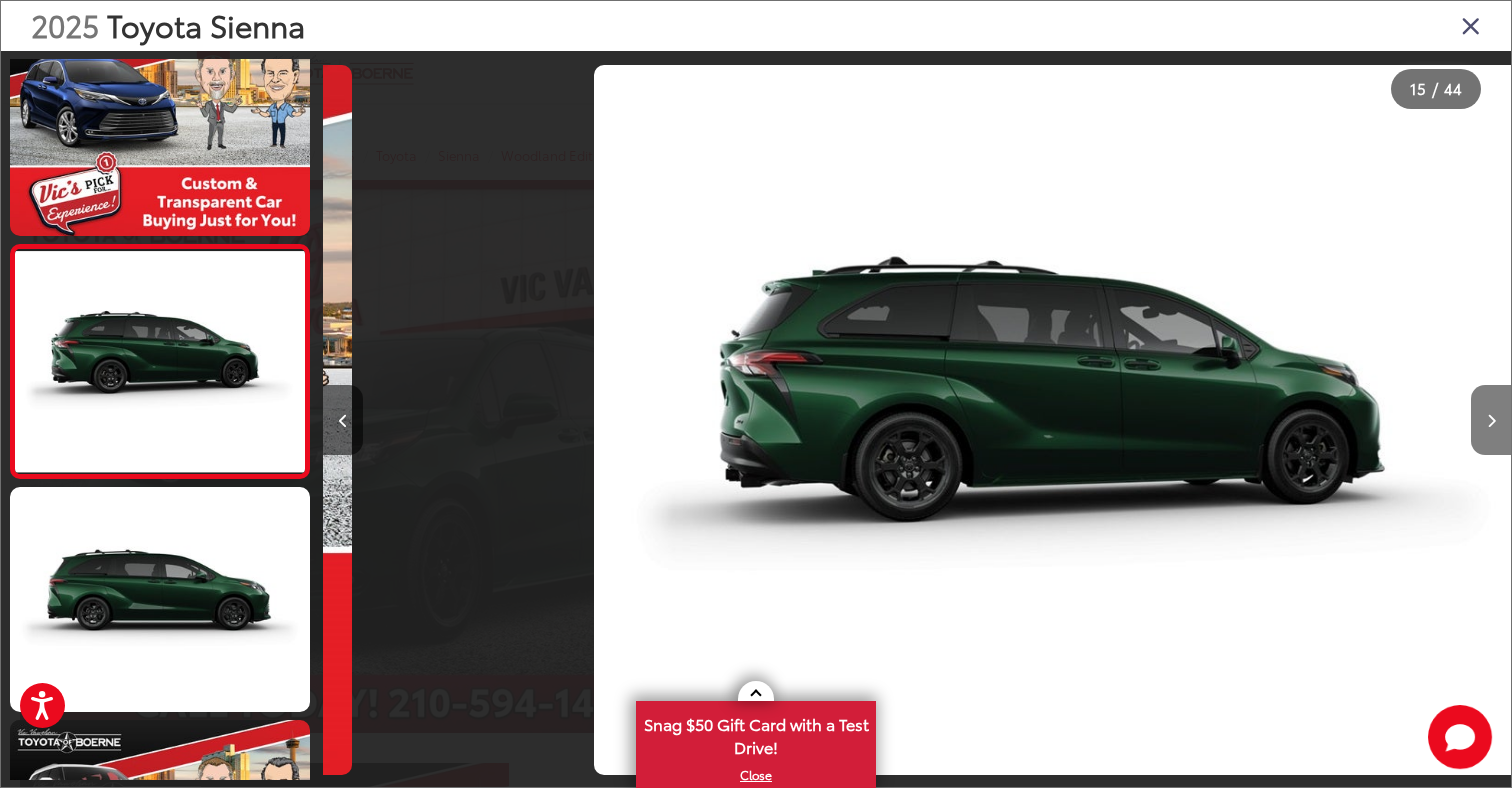 click at bounding box center (1491, 421) 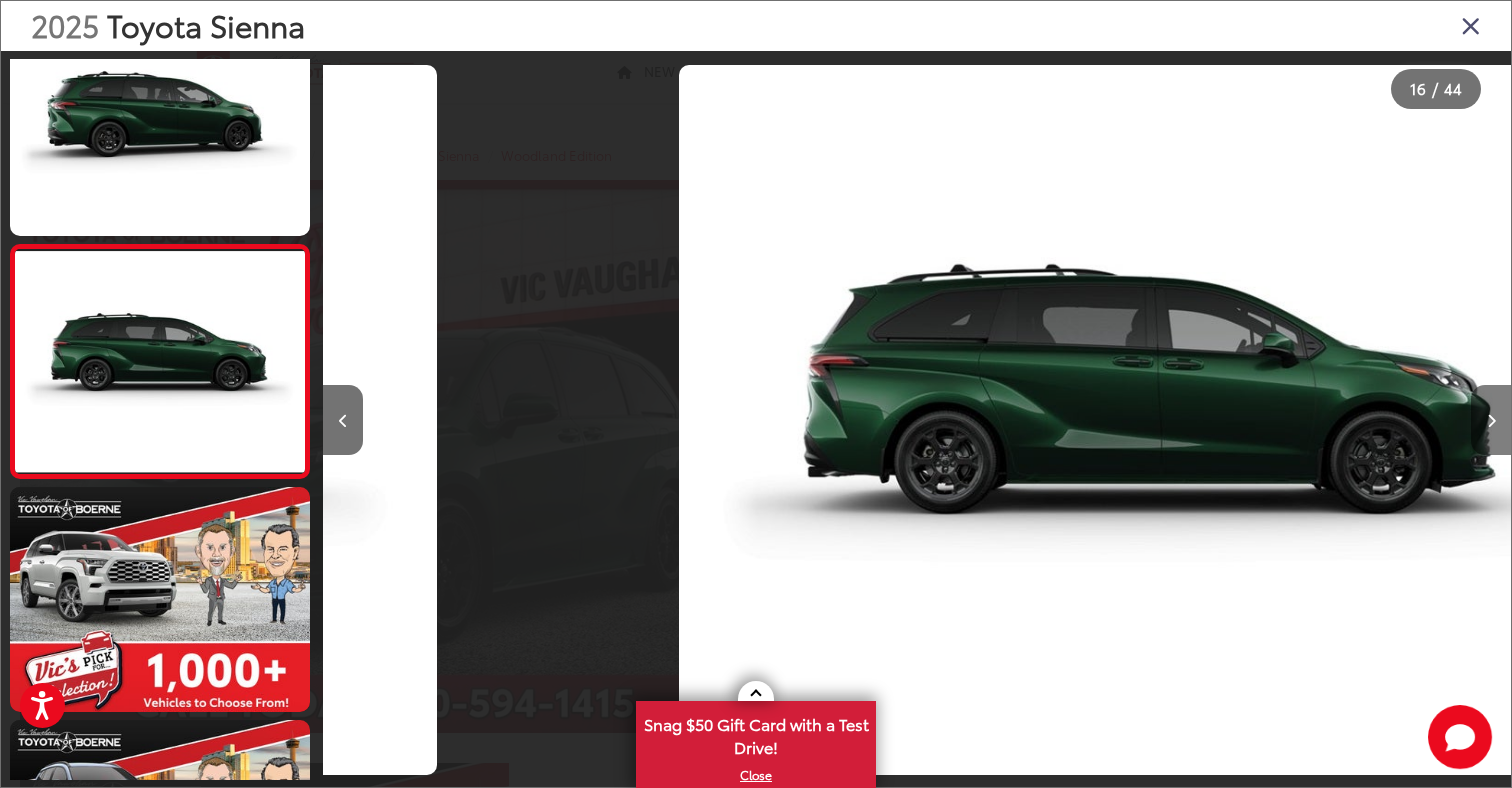 click at bounding box center [1491, 421] 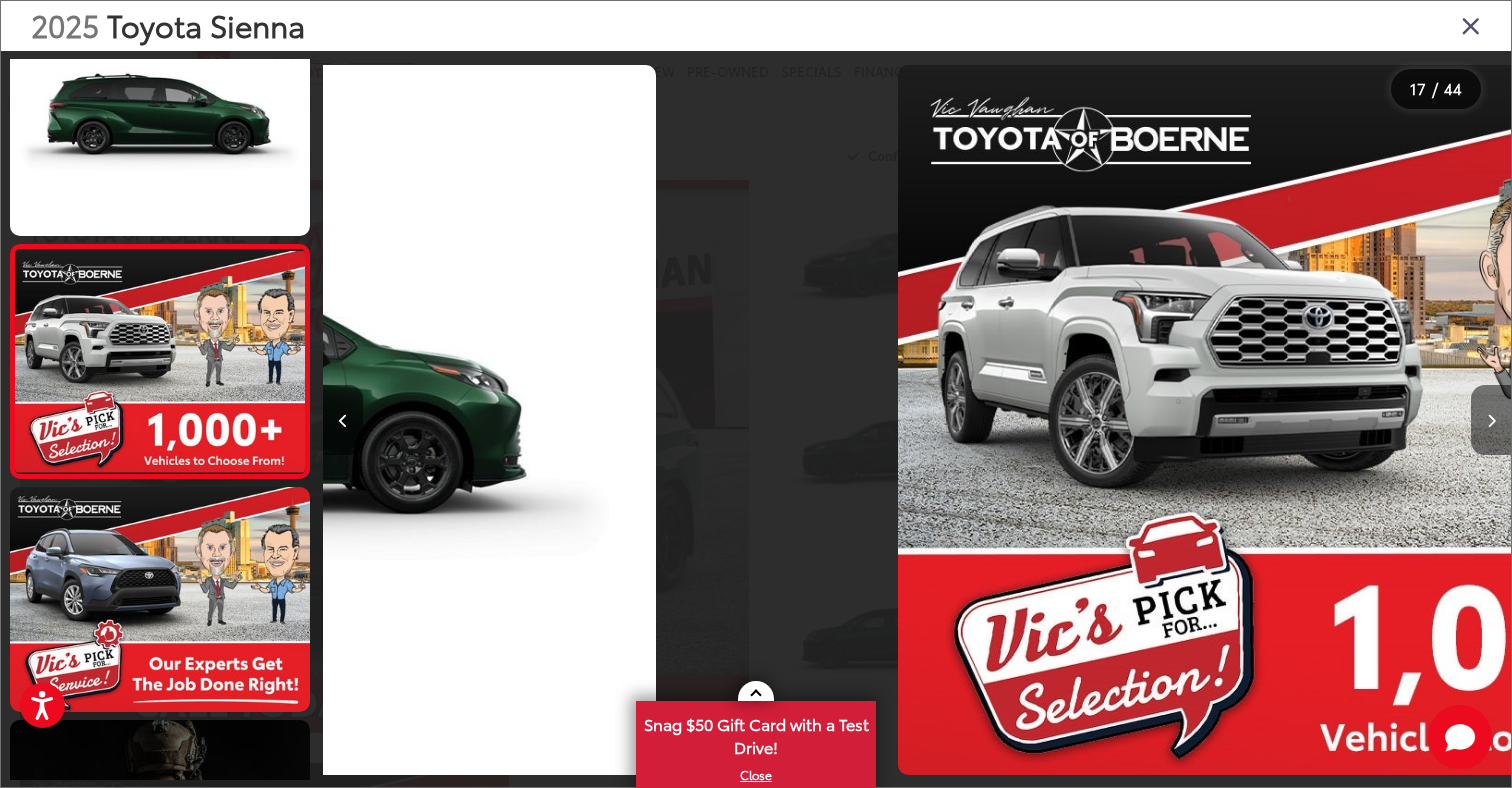 click at bounding box center [1491, 421] 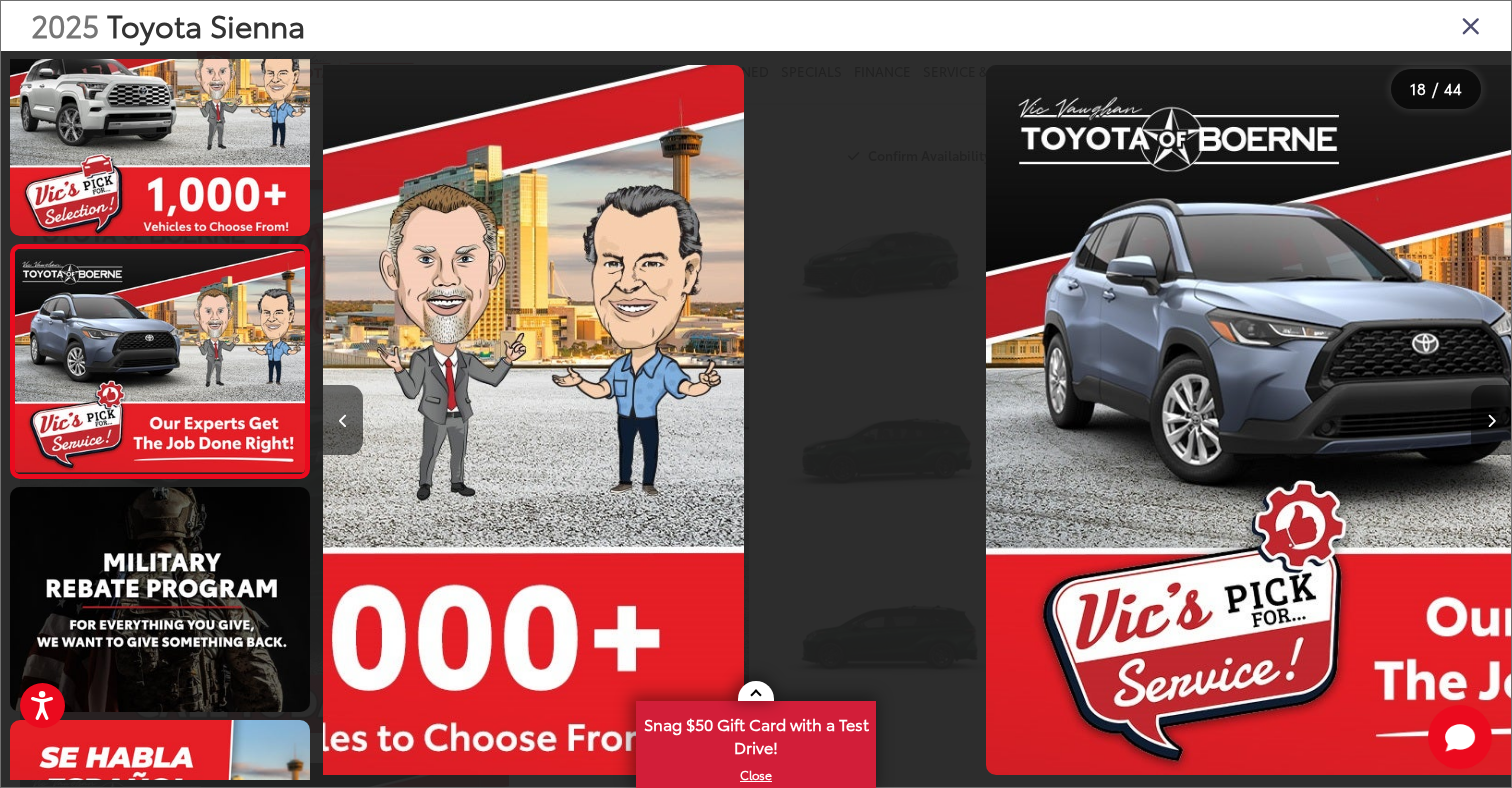 click at bounding box center (1491, 421) 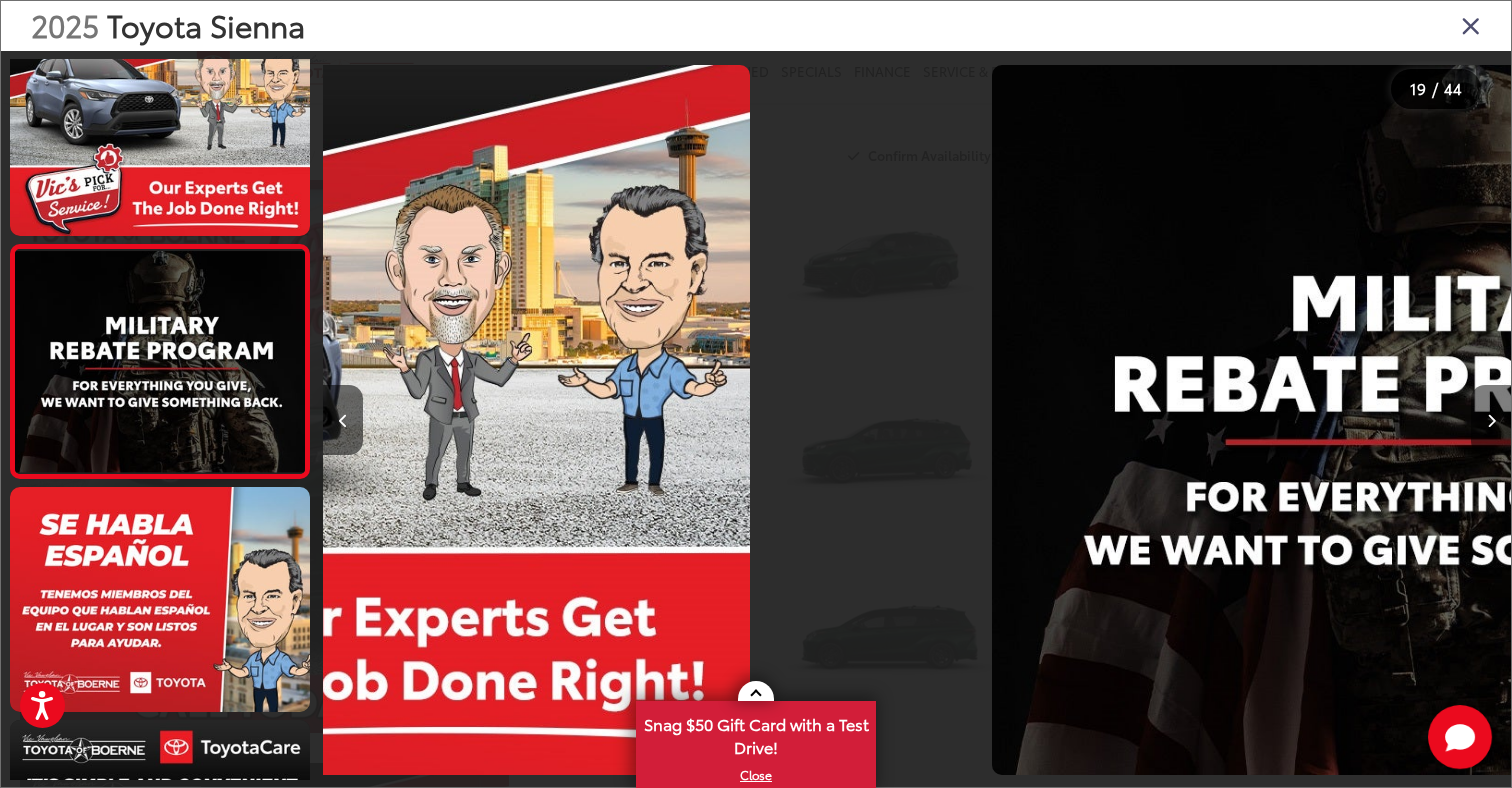 click at bounding box center [1491, 421] 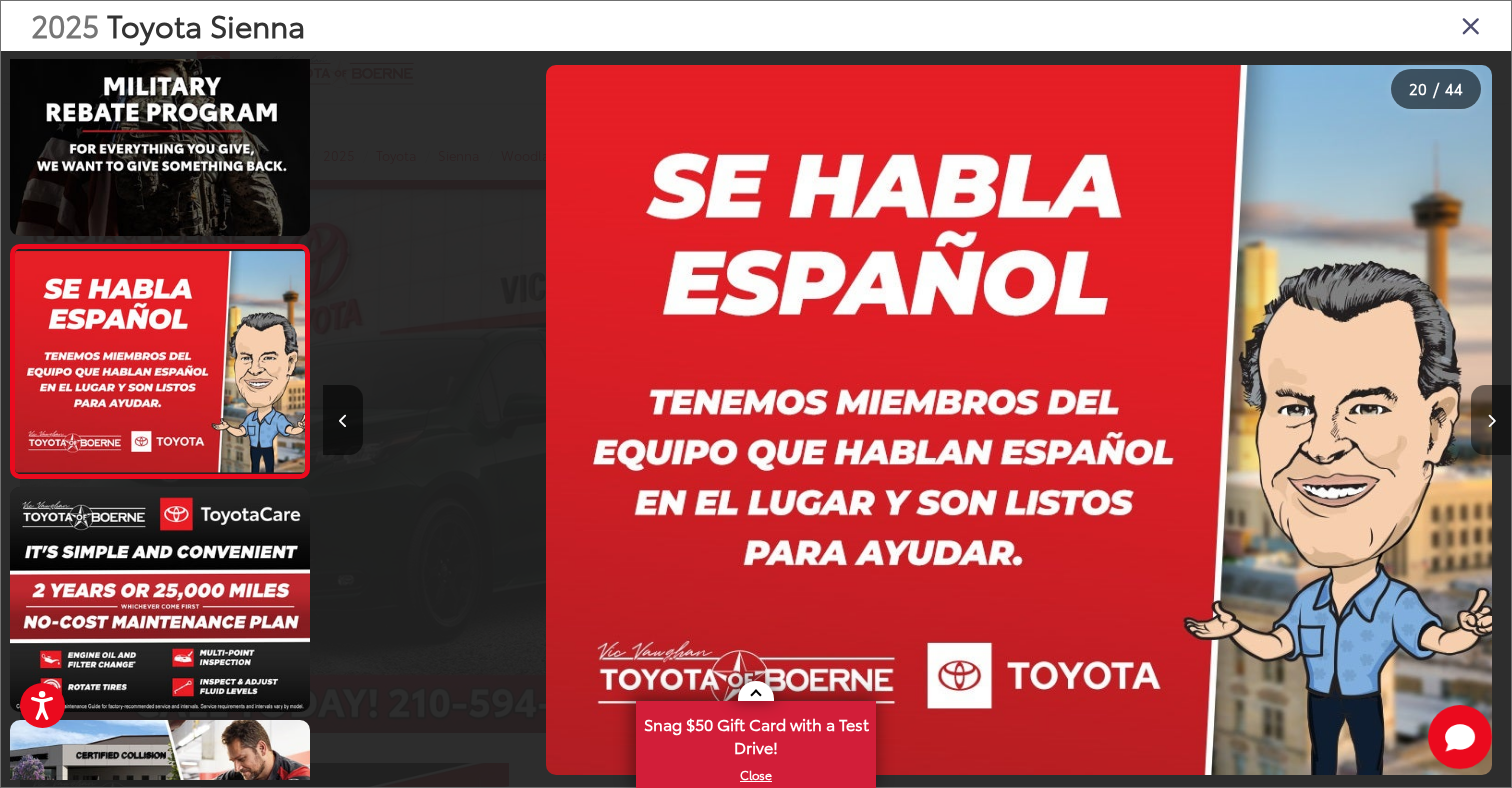 click at bounding box center (1491, 421) 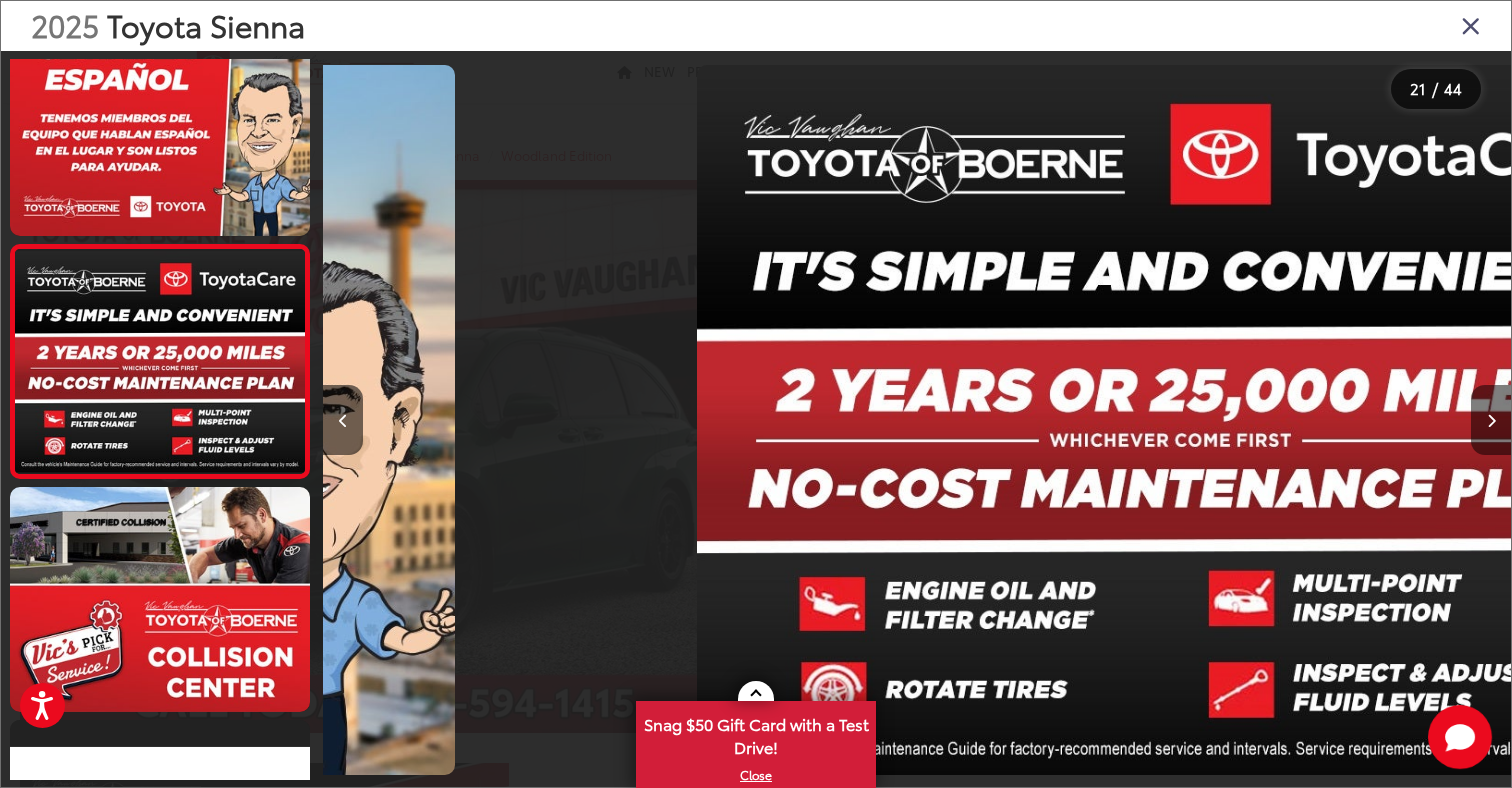 click at bounding box center [1491, 421] 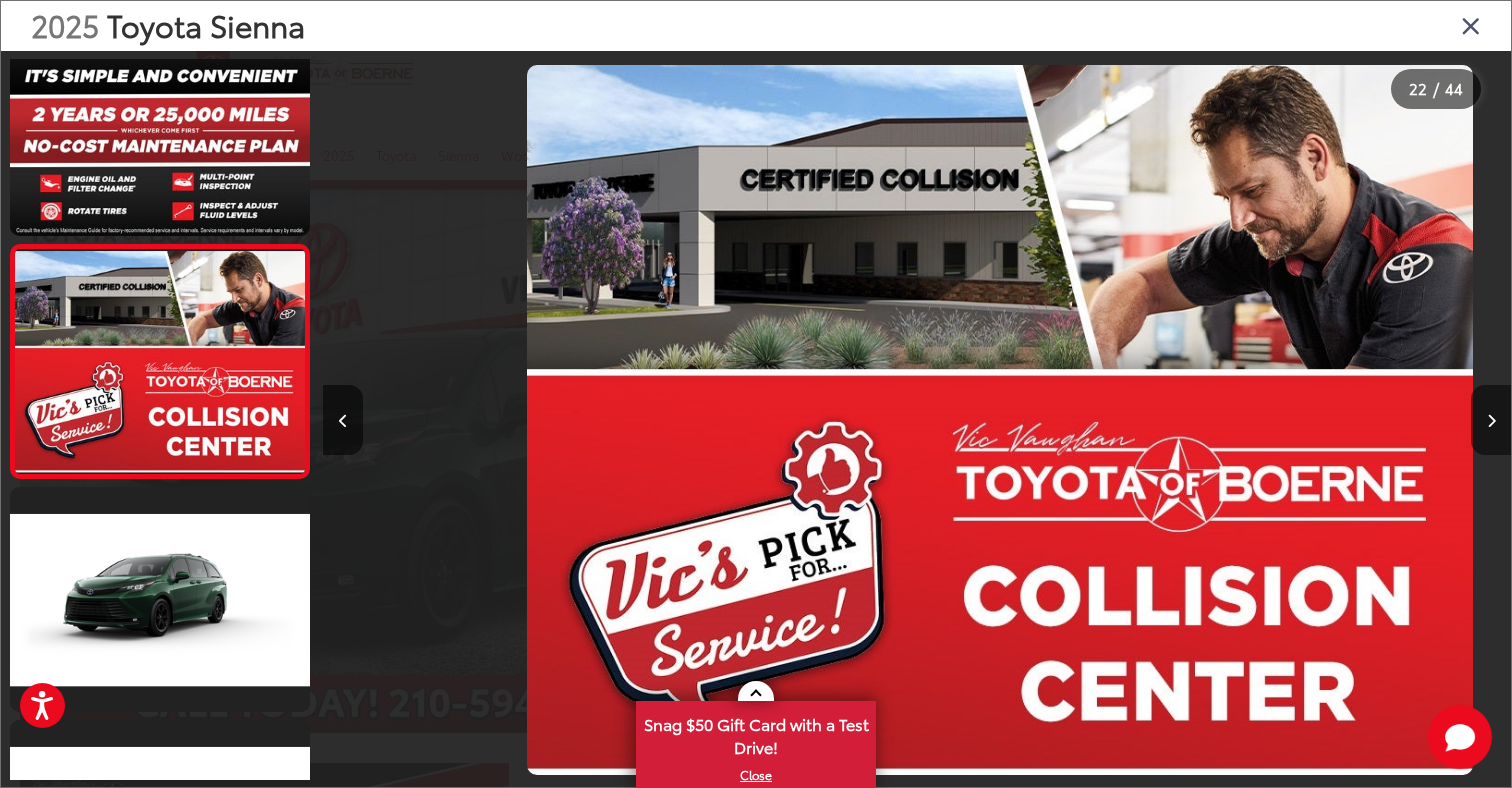 click at bounding box center [1491, 421] 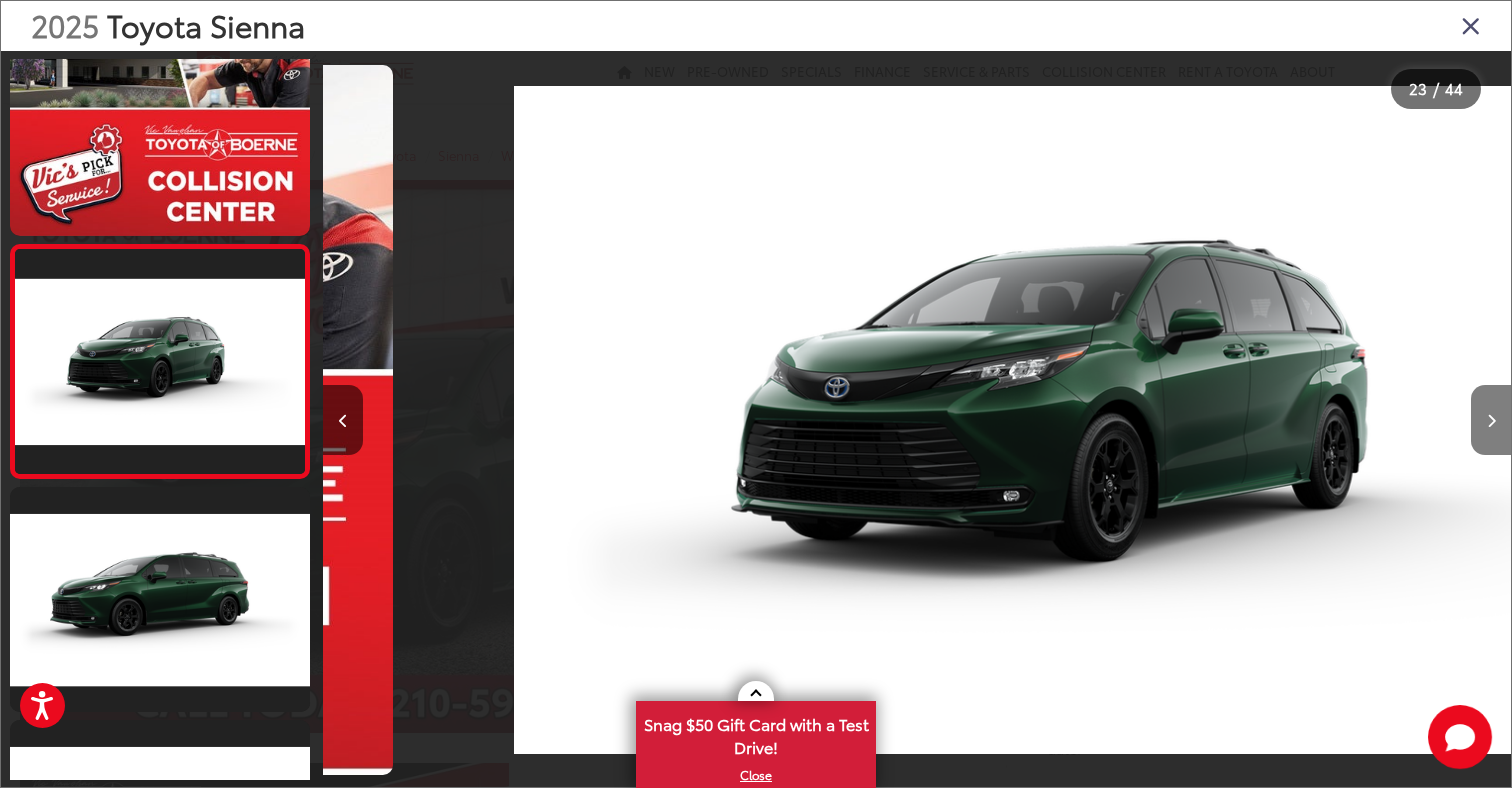 click at bounding box center [1491, 421] 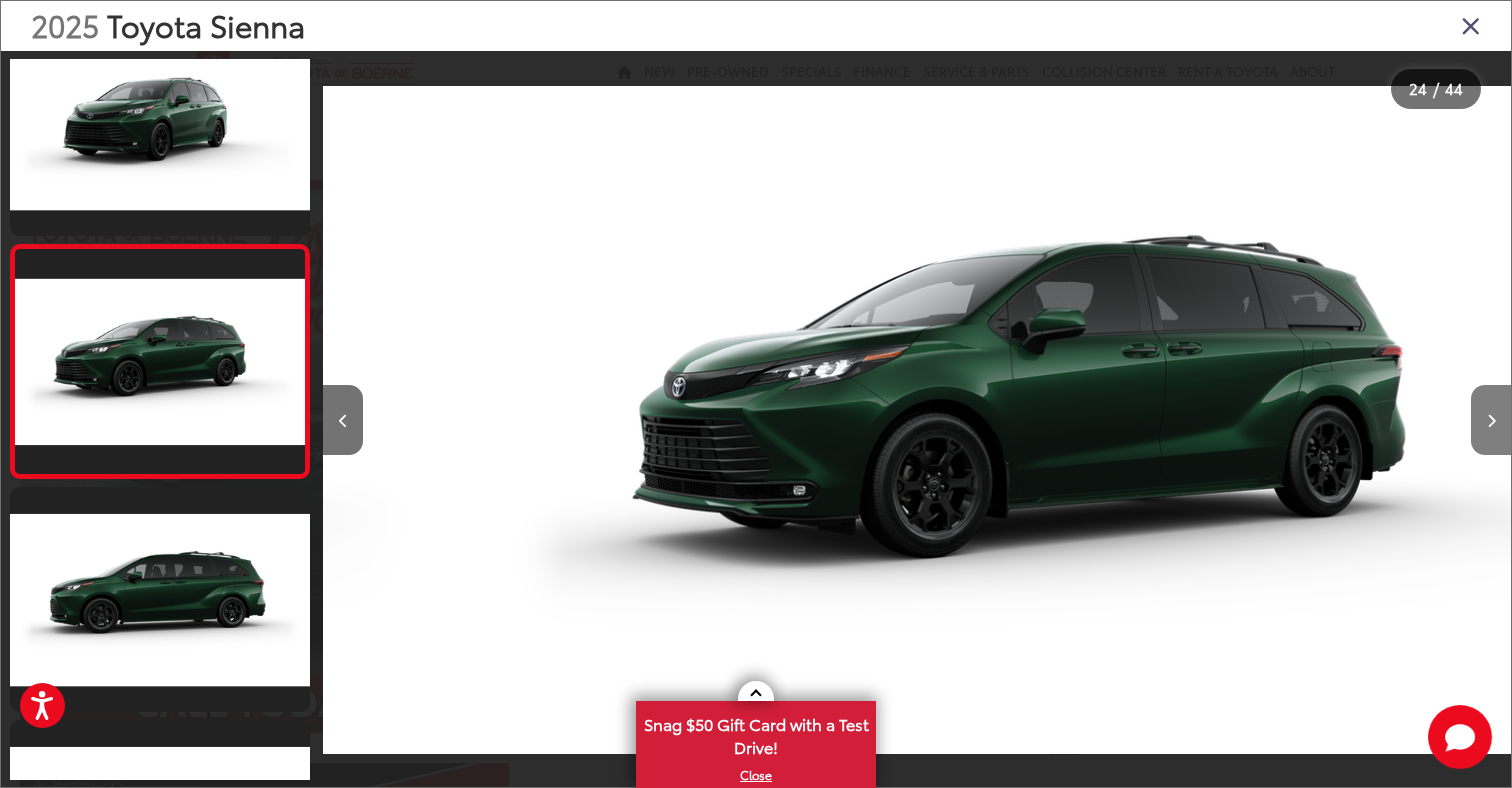 click at bounding box center (1491, 421) 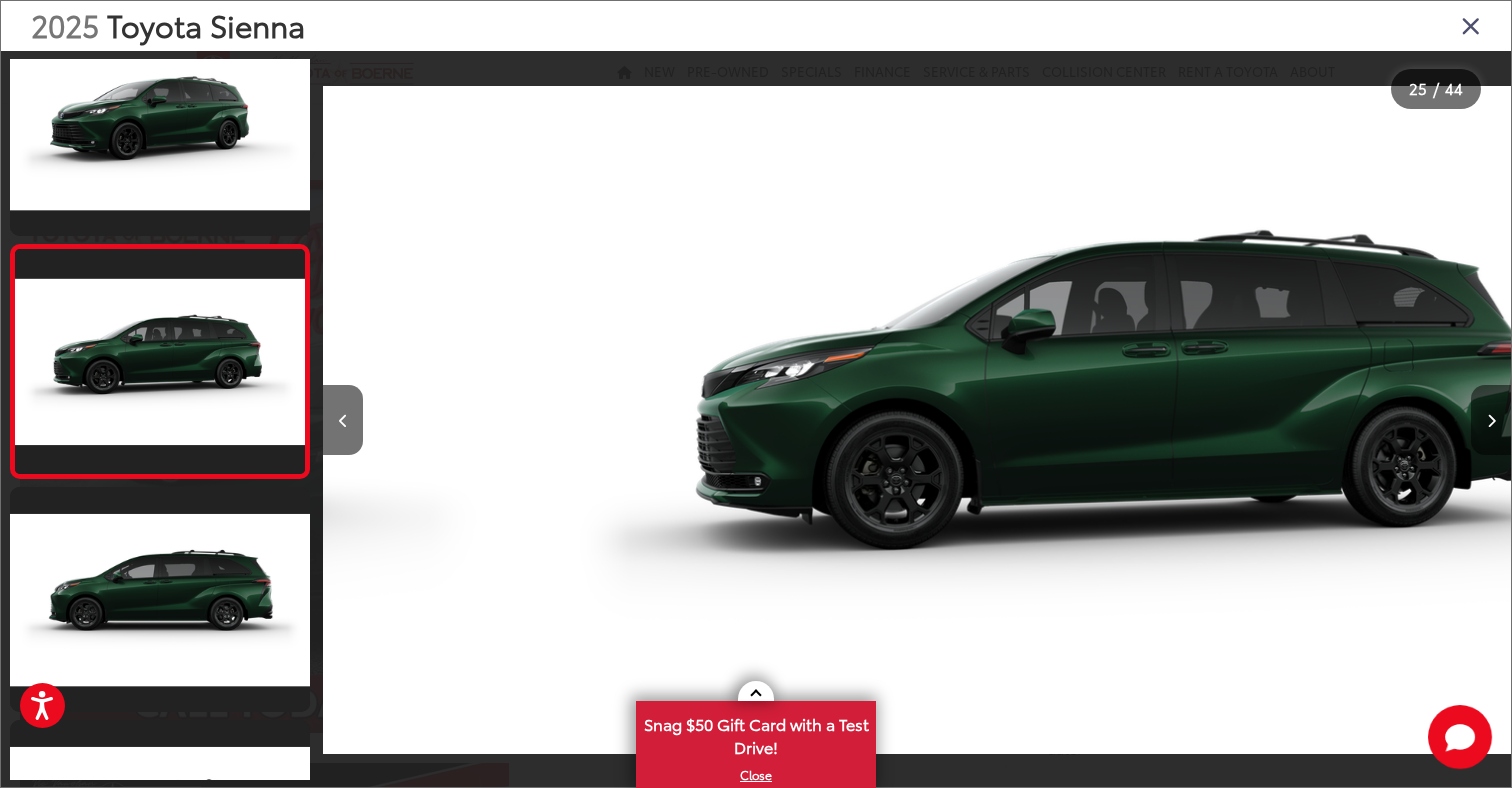 click at bounding box center (1491, 421) 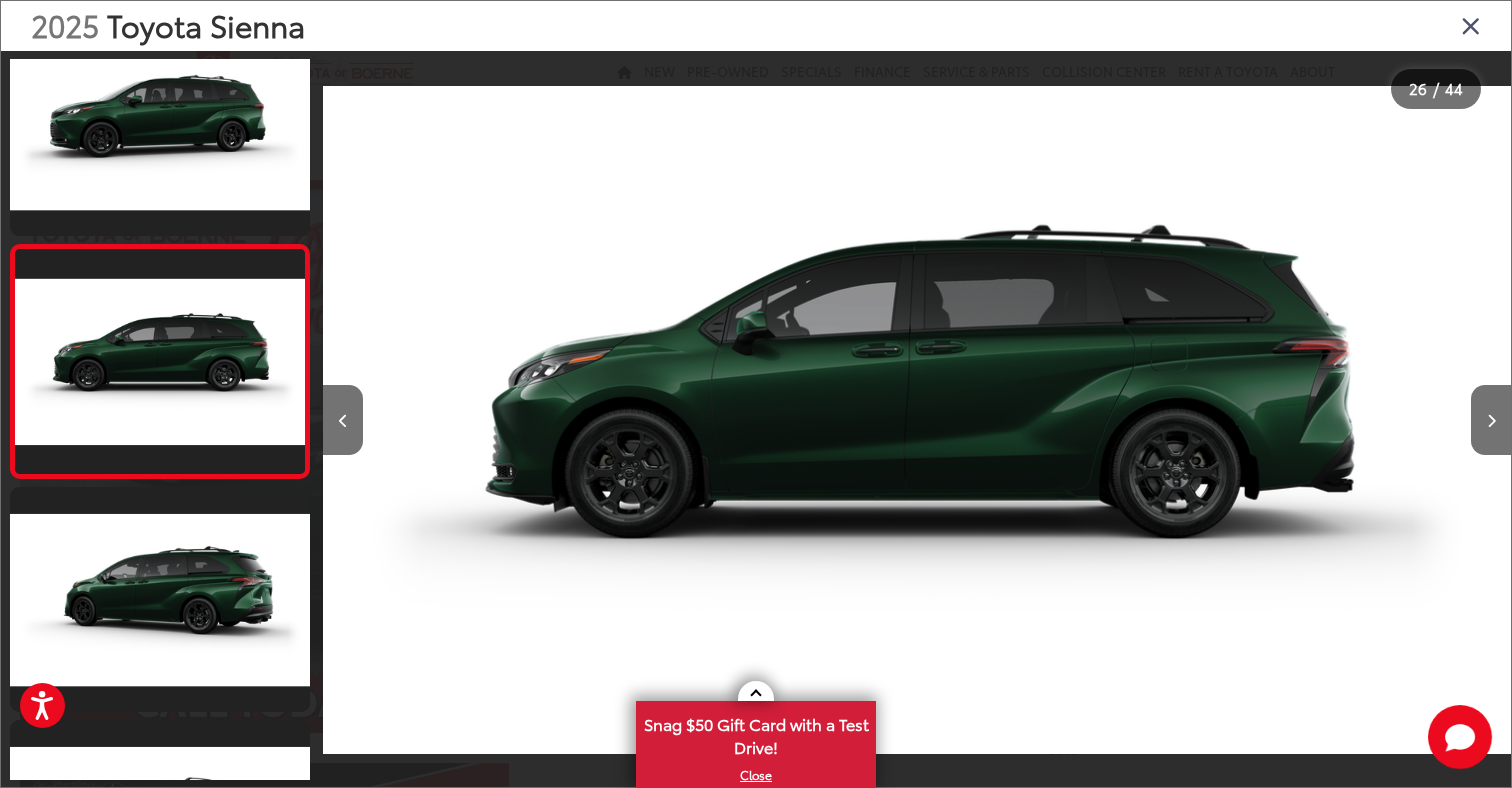 click at bounding box center (1471, 25) 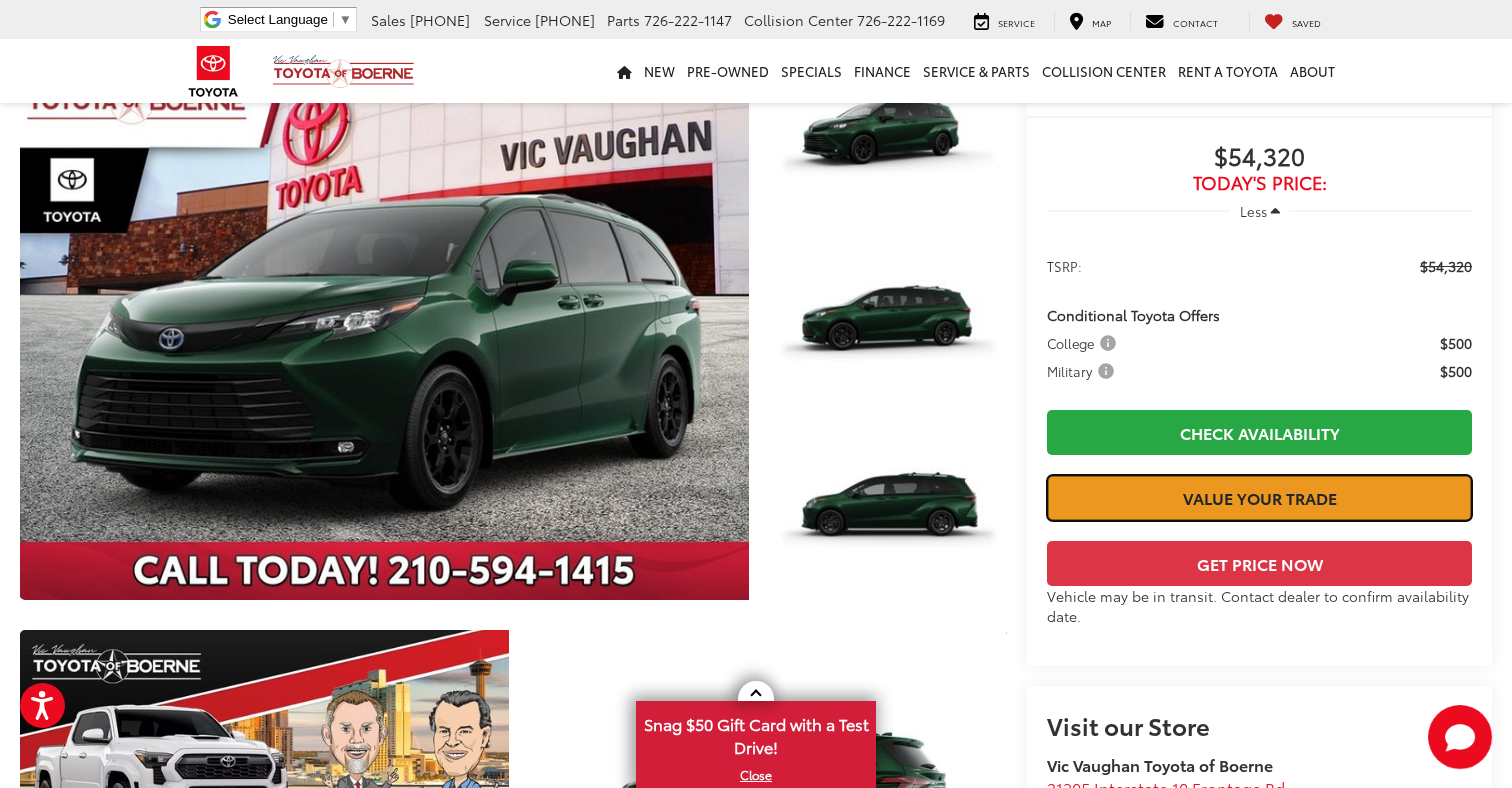 click on "Value Your Trade" at bounding box center [1259, 497] 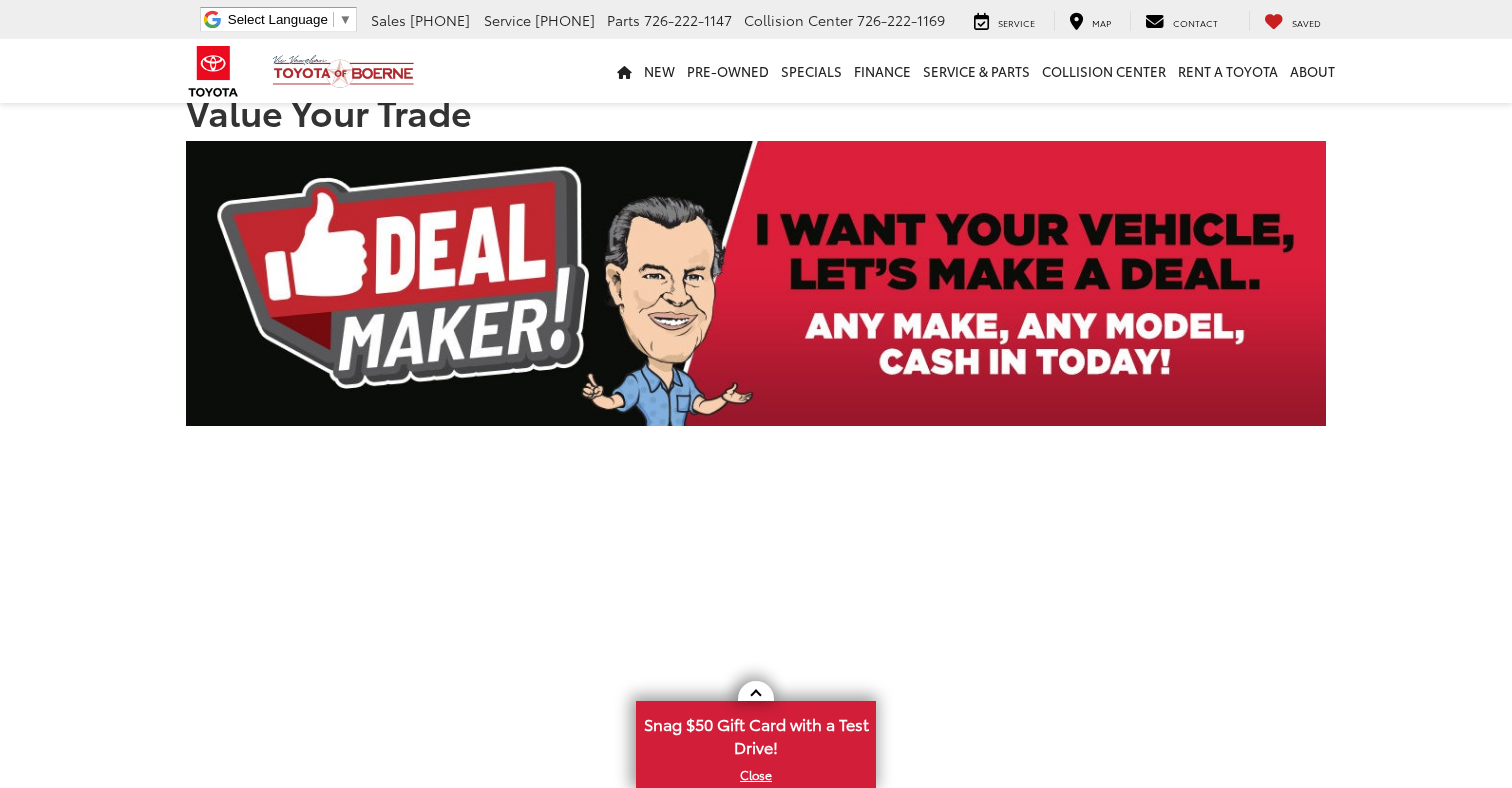 scroll, scrollTop: 29, scrollLeft: 0, axis: vertical 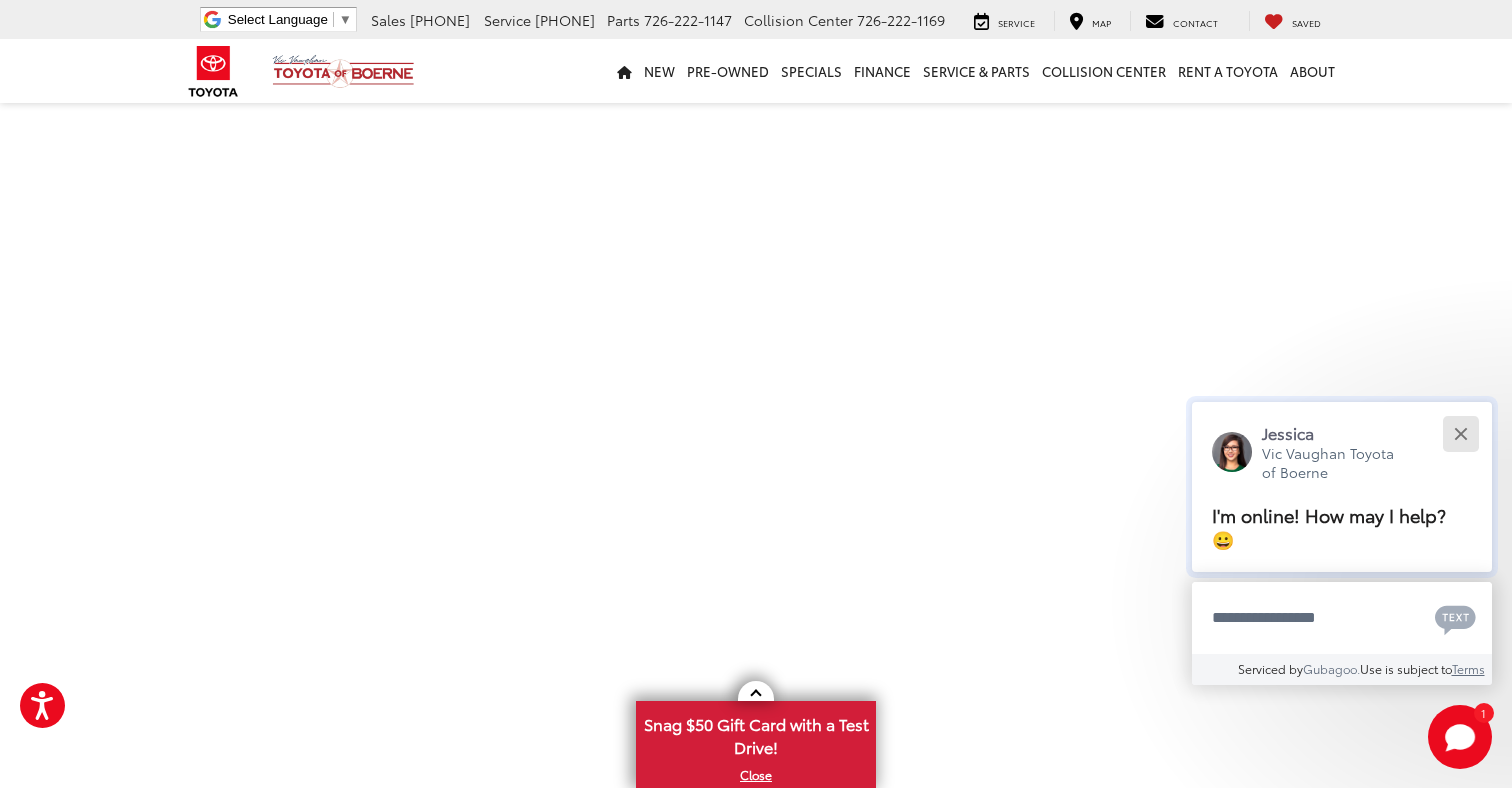 click at bounding box center [1460, 433] 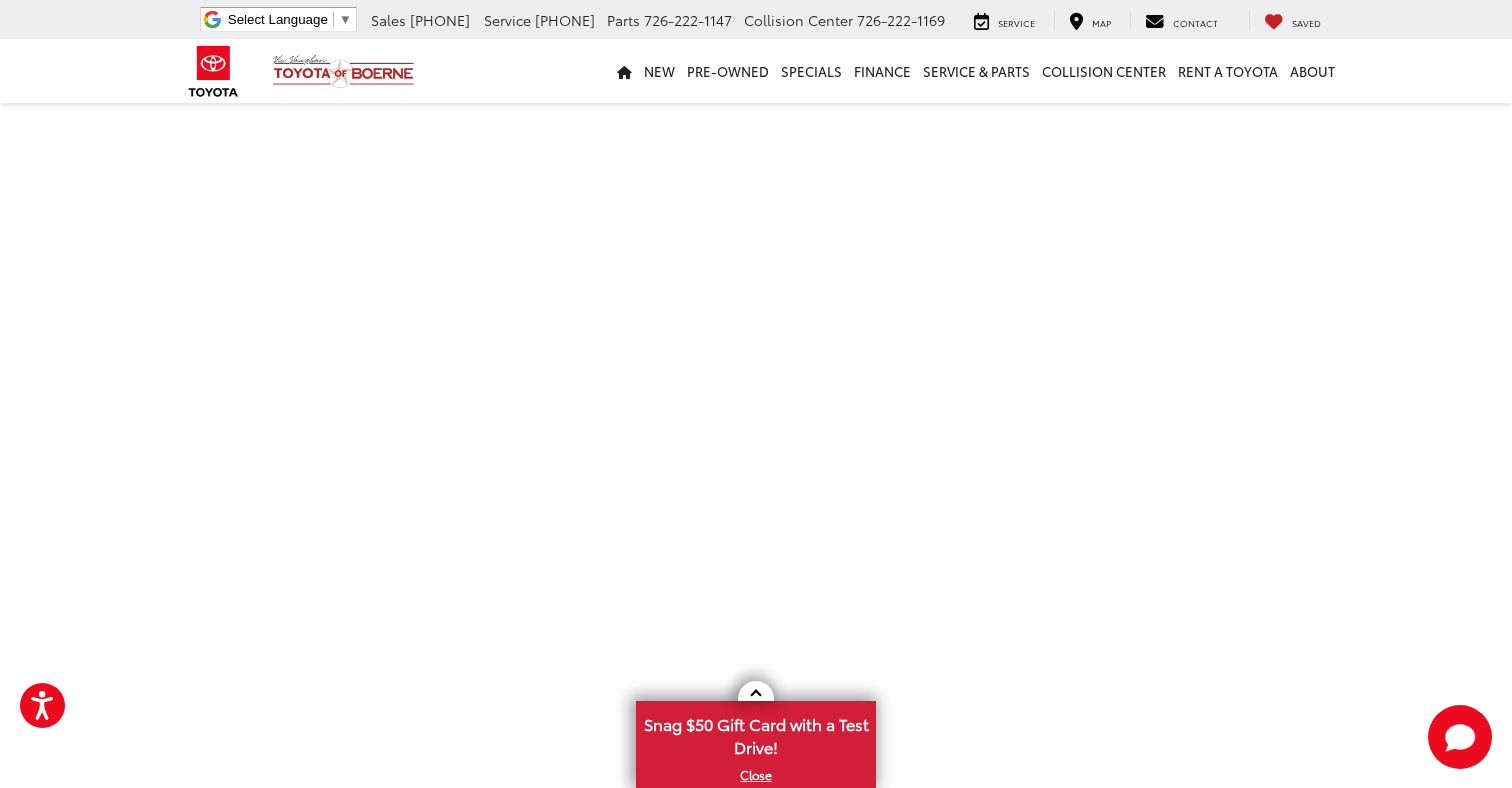 scroll, scrollTop: 507, scrollLeft: 0, axis: vertical 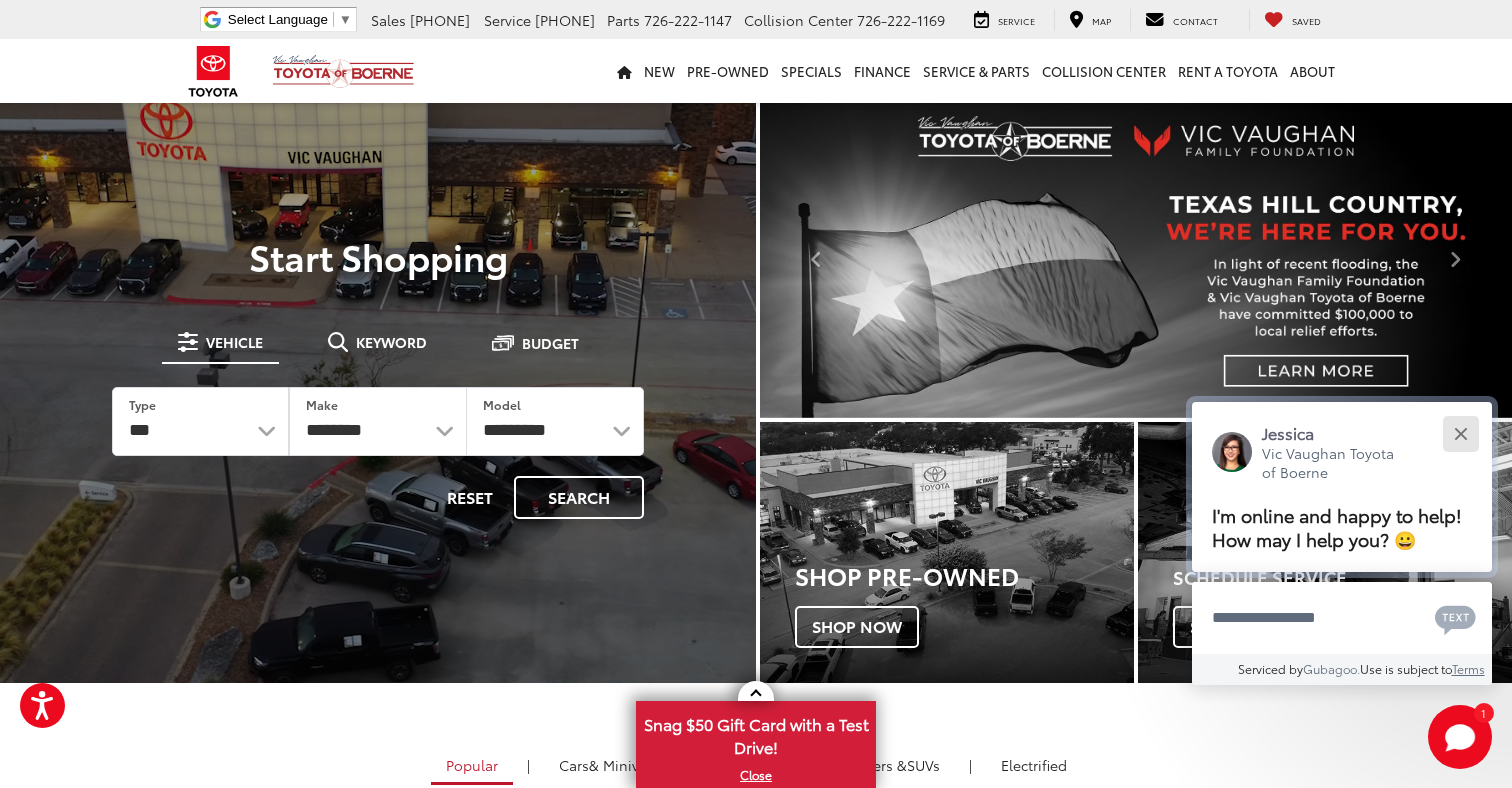 click at bounding box center [1460, 433] 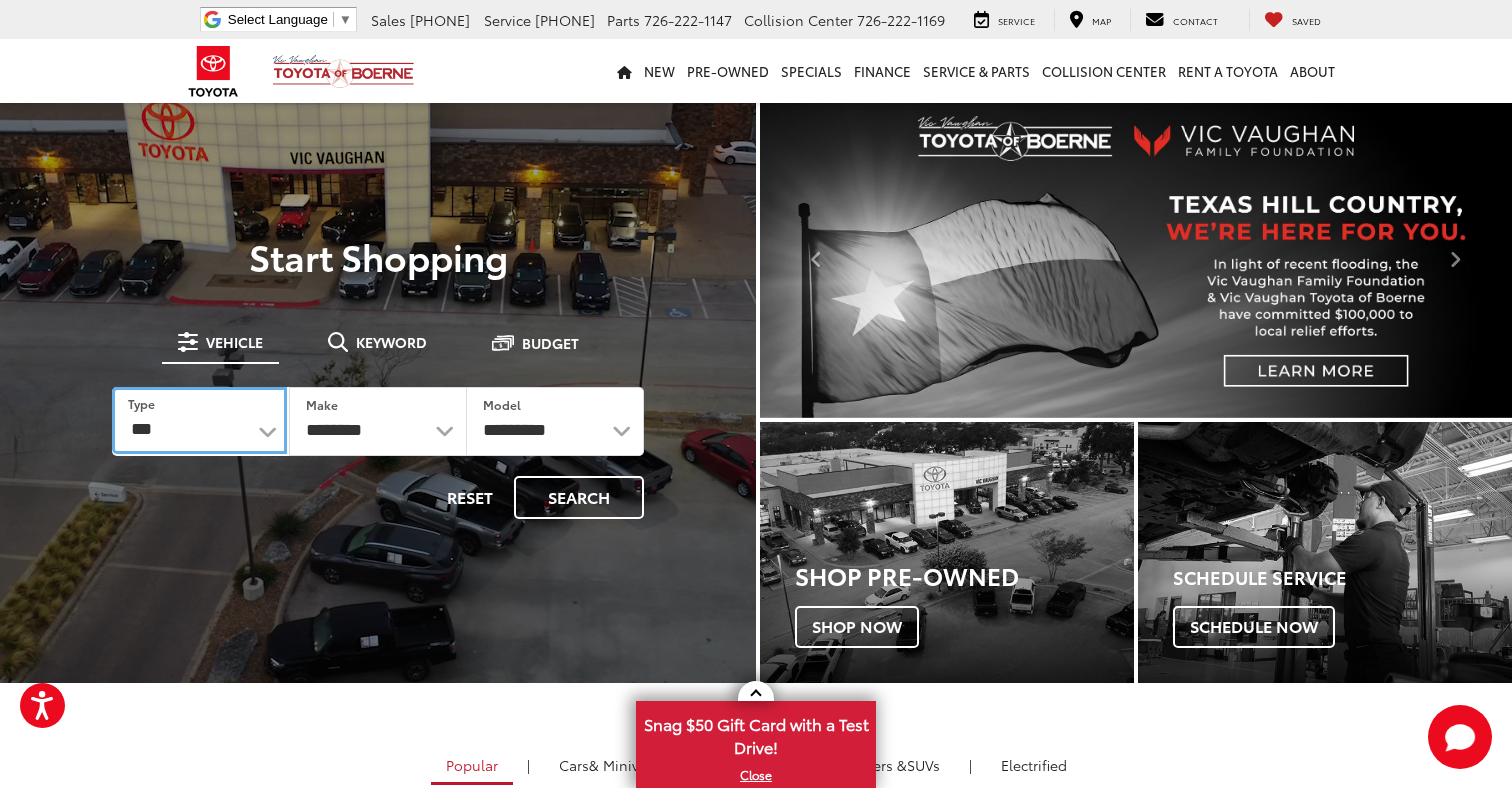 click on "***
***
****
*********" at bounding box center (199, 420) 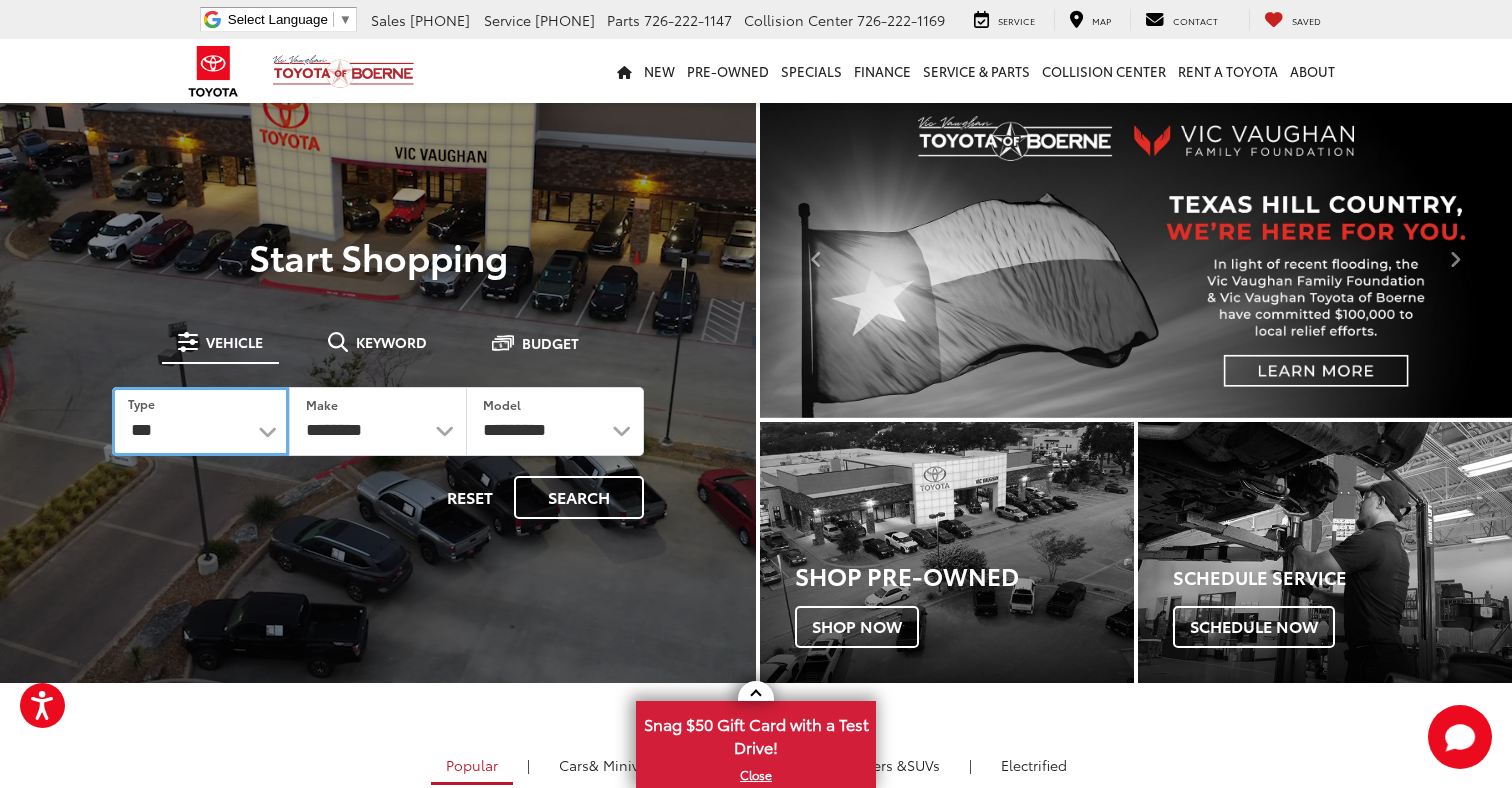 select on "******" 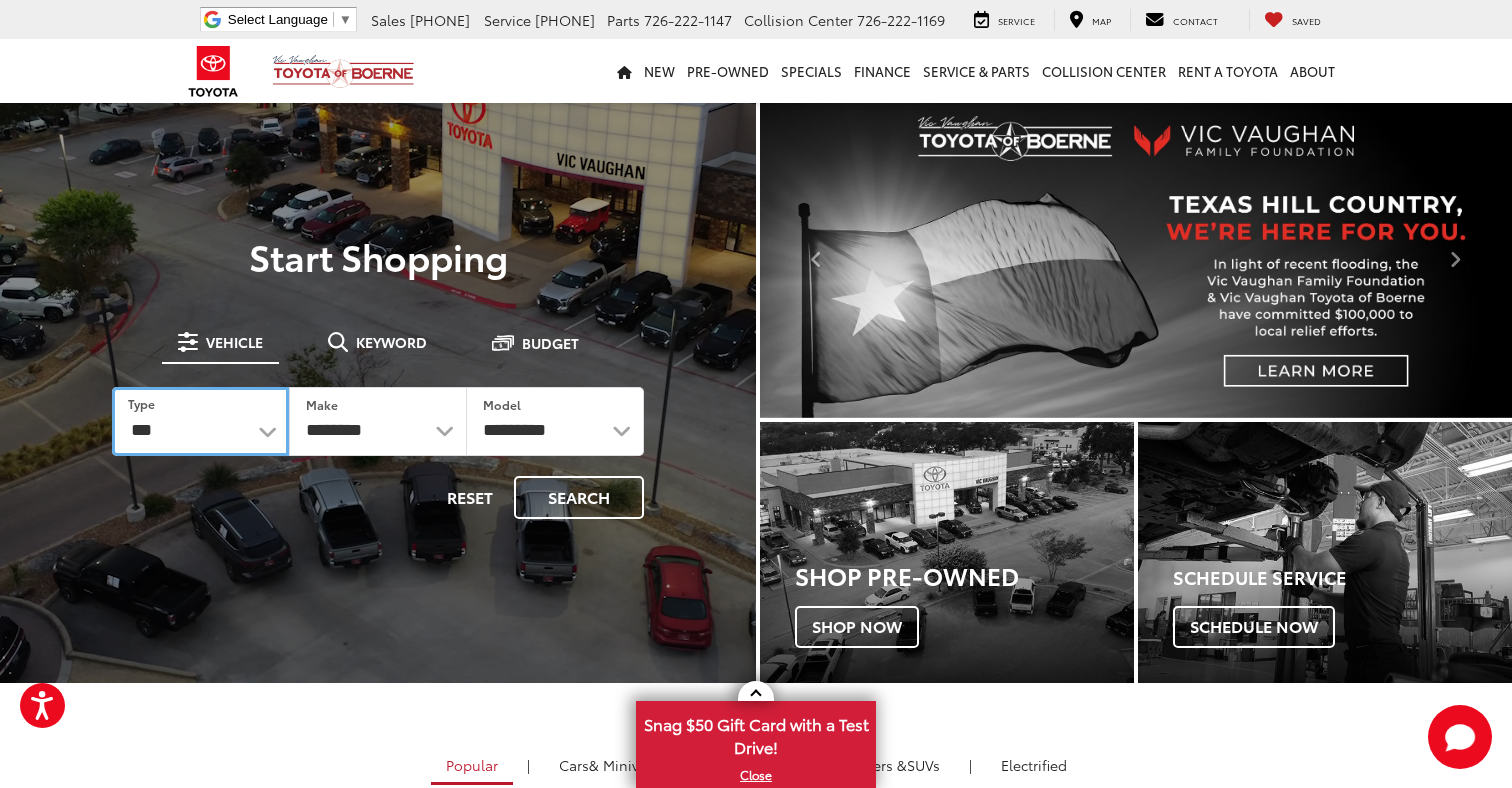 select on "******" 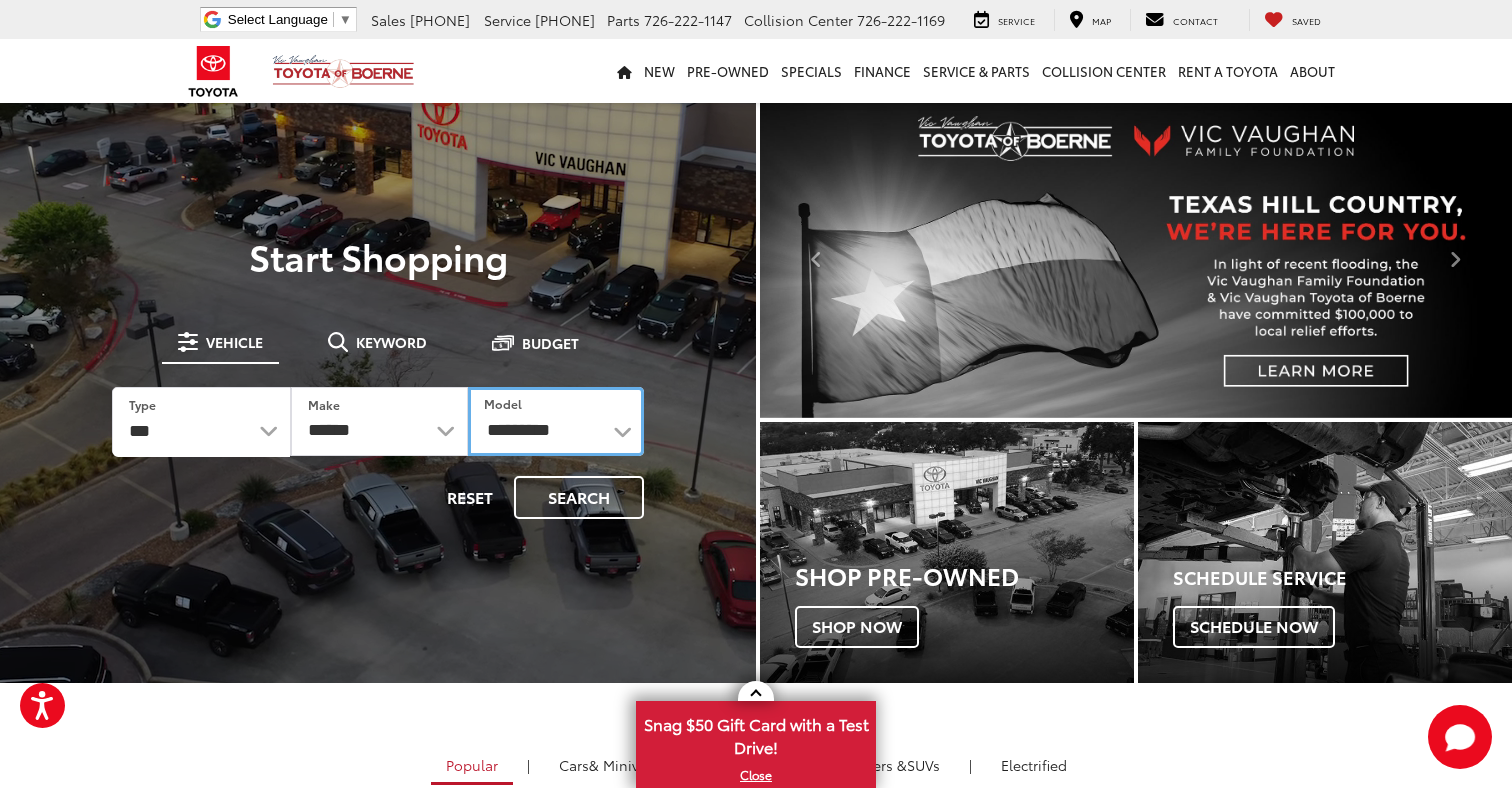 click on "**********" at bounding box center [556, 421] 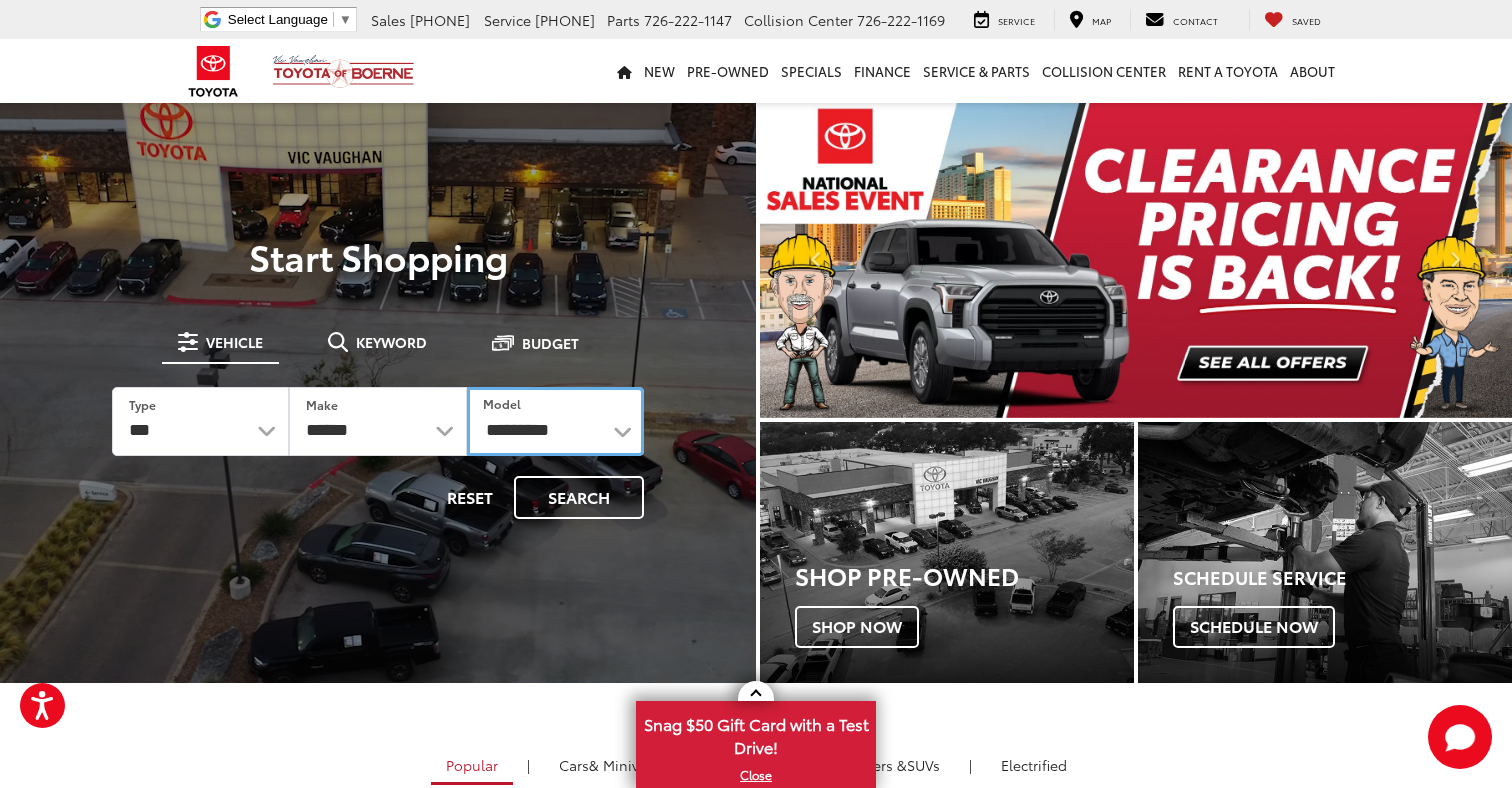 select on "******" 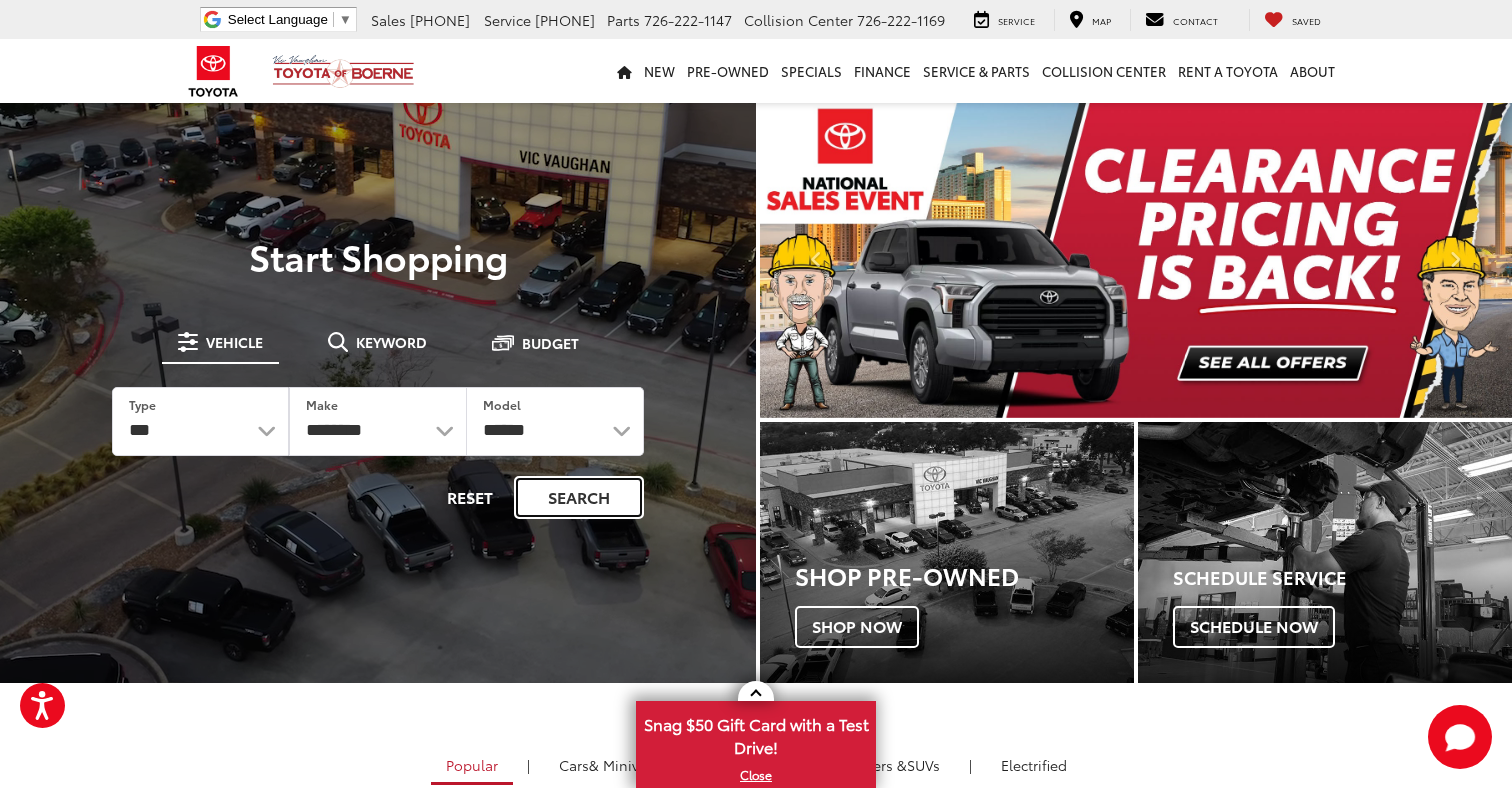 click on "Search" at bounding box center [579, 497] 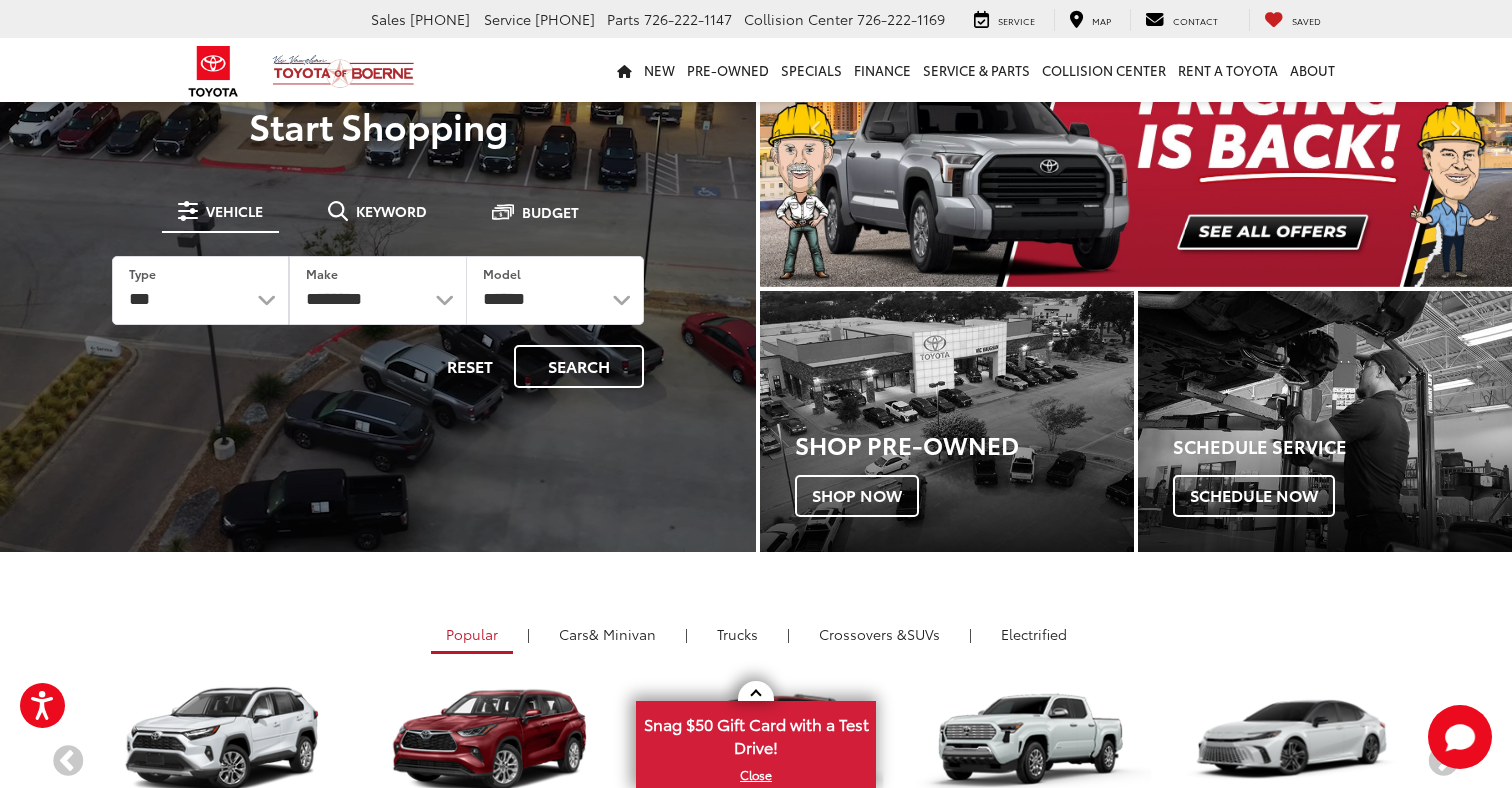 scroll, scrollTop: 0, scrollLeft: 0, axis: both 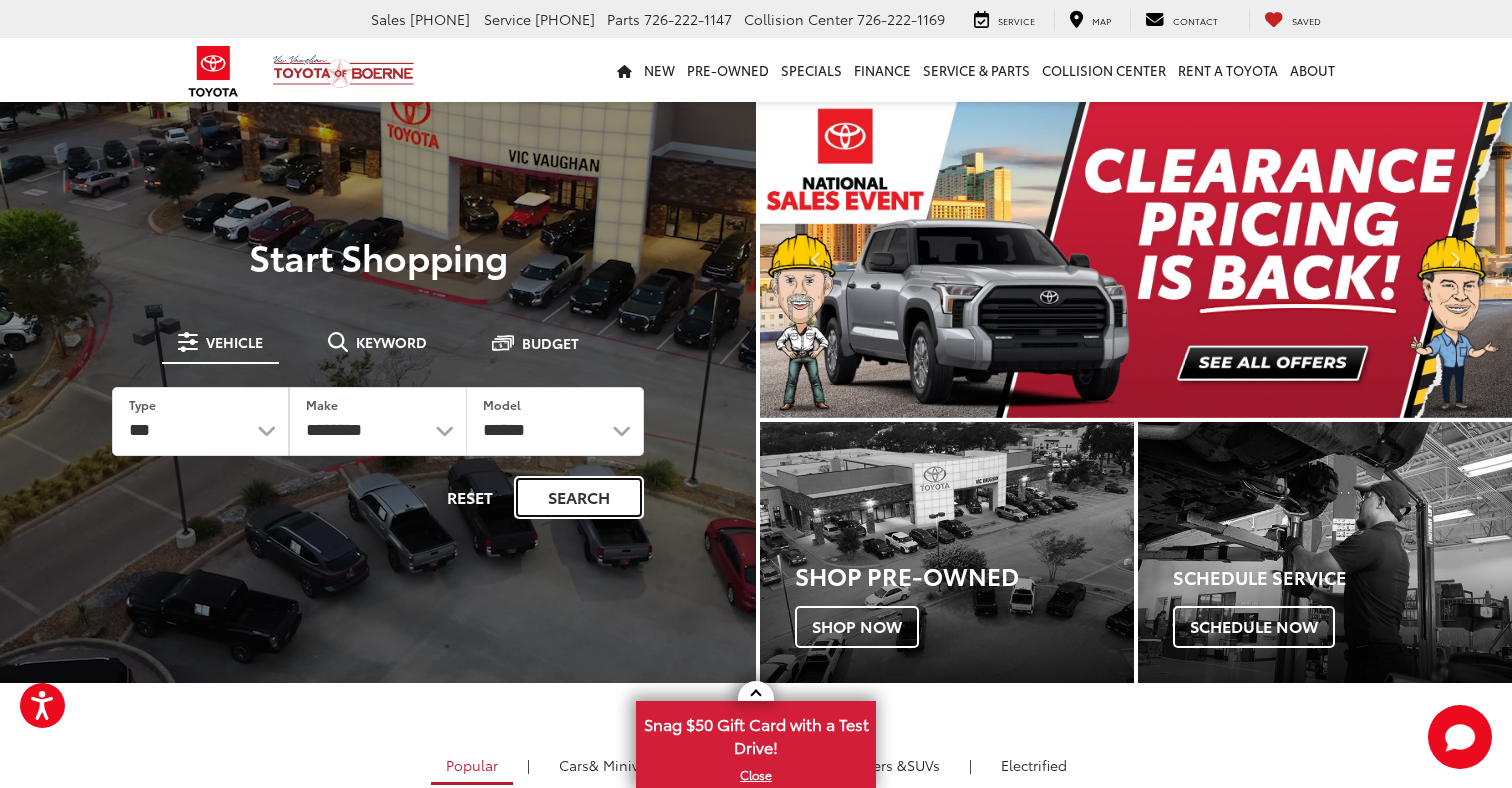 click on "Search" at bounding box center [579, 497] 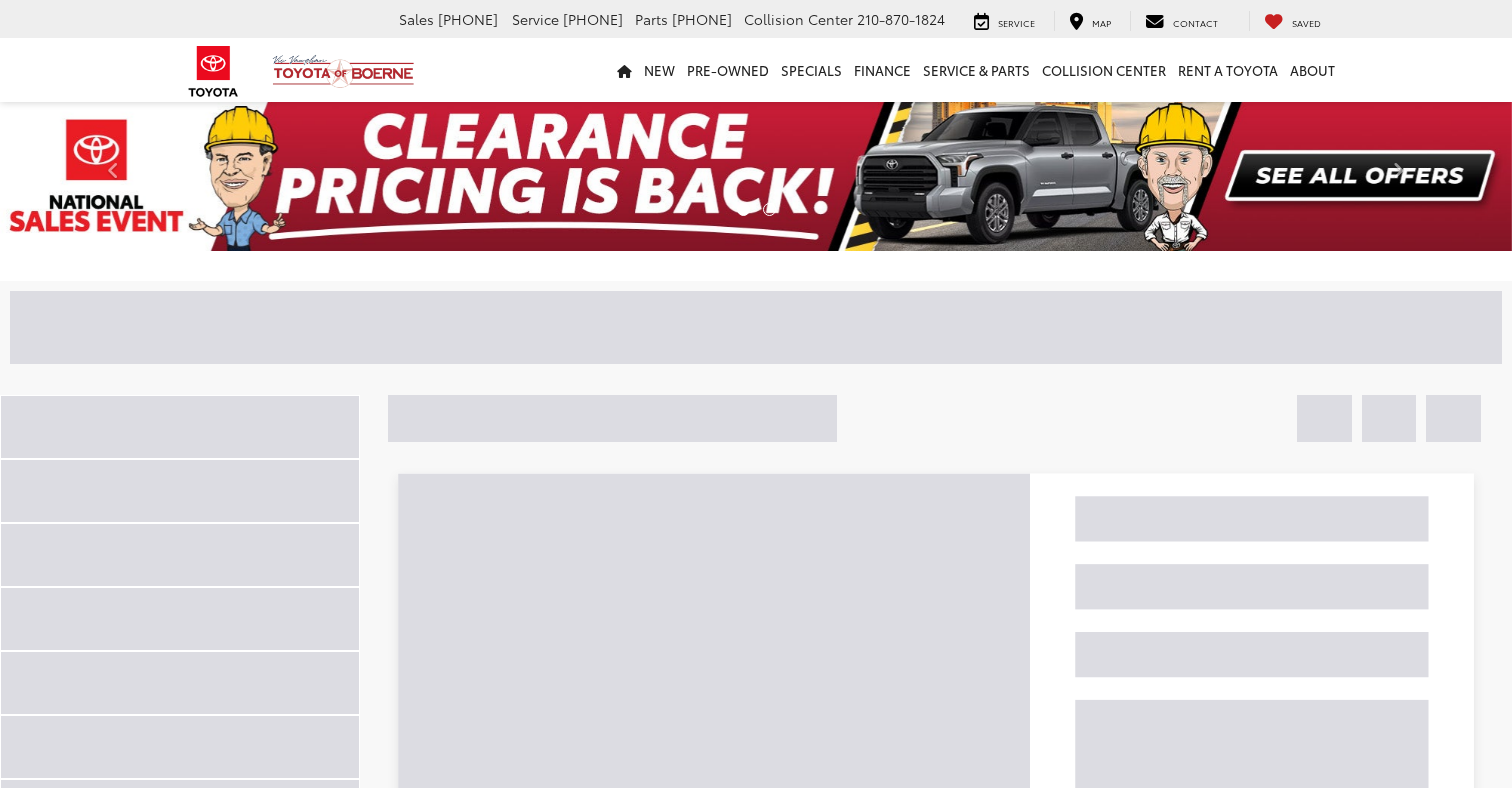 scroll, scrollTop: 0, scrollLeft: 0, axis: both 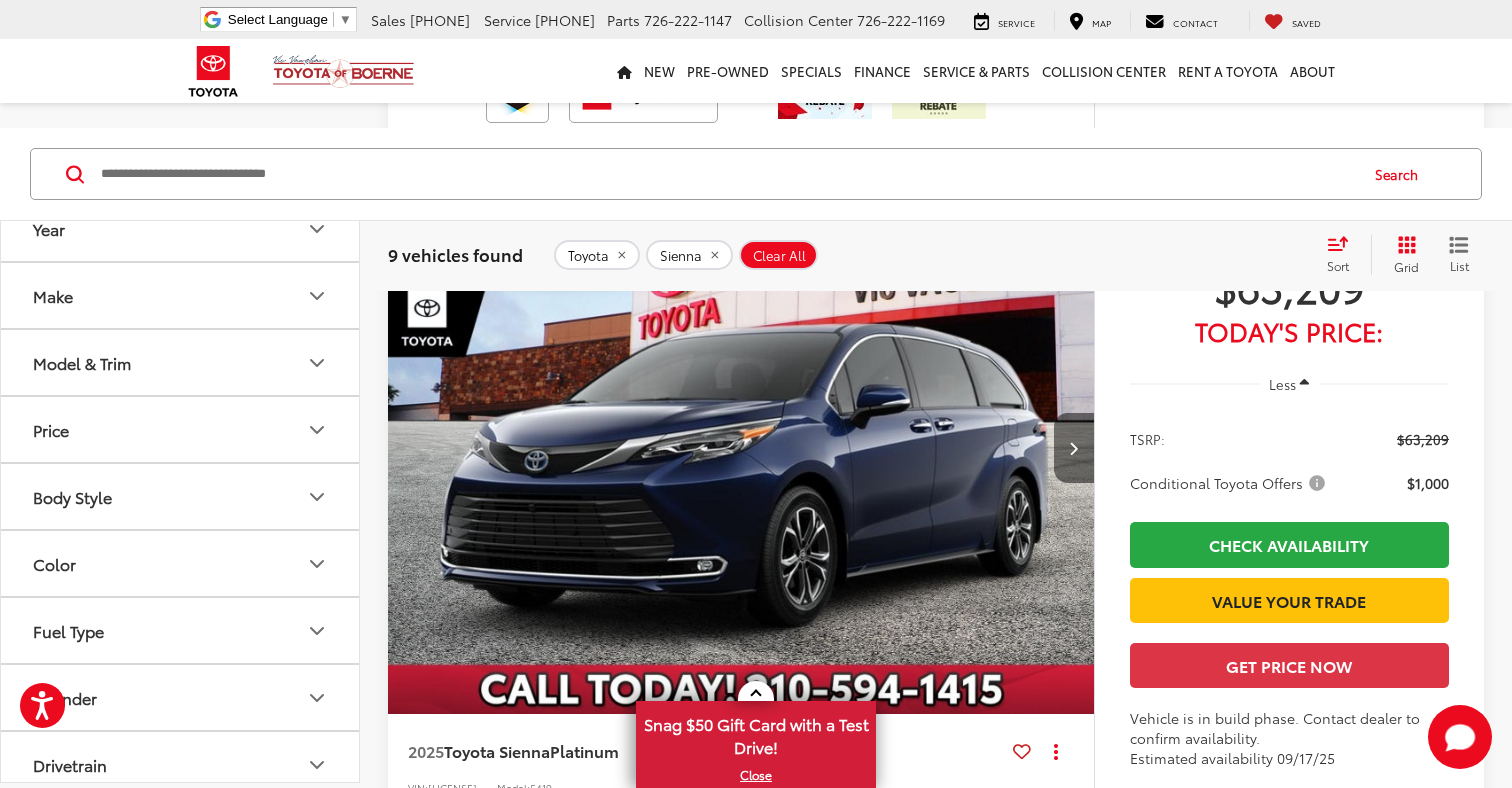 click at bounding box center (1074, 448) 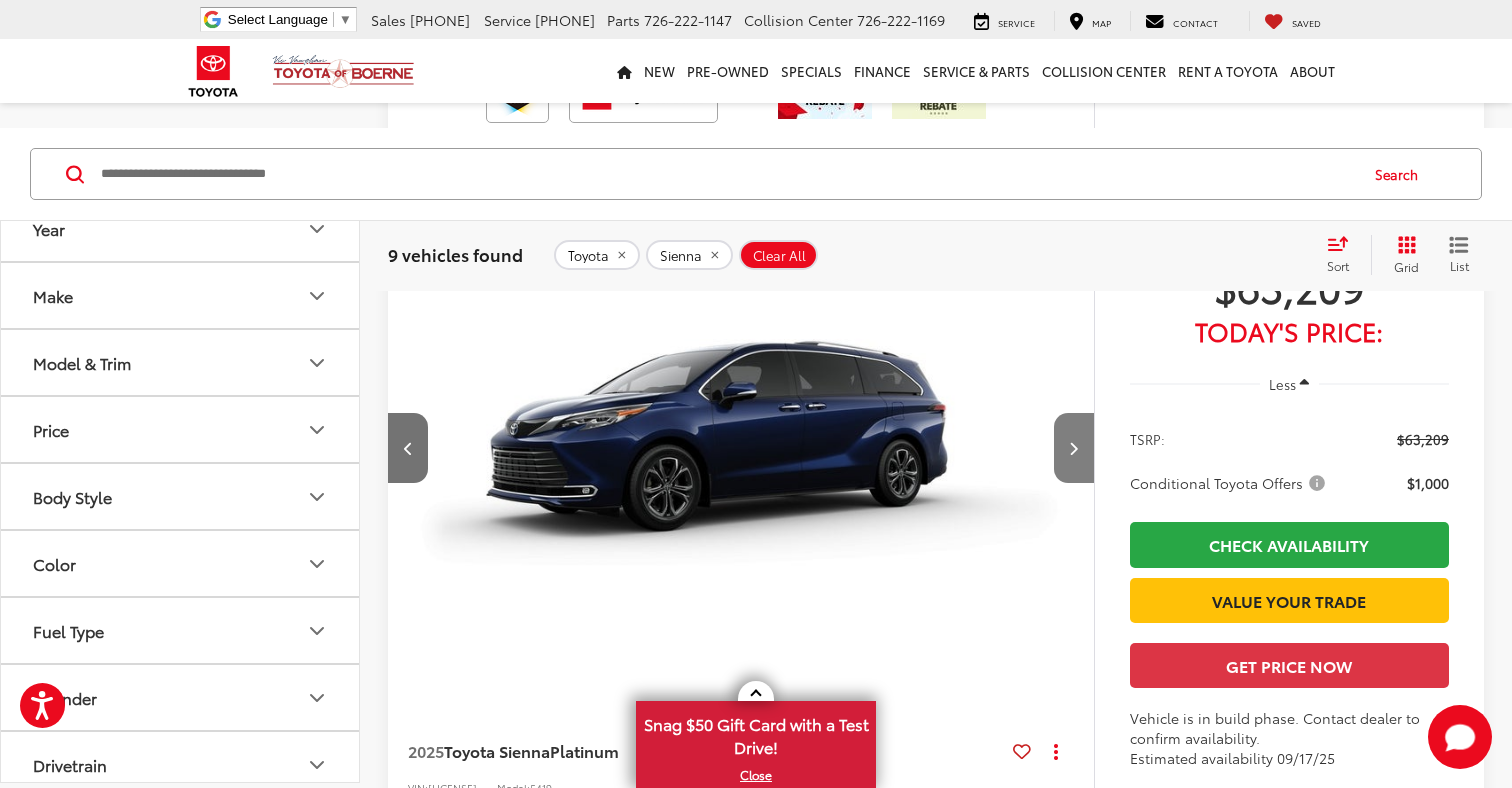 click at bounding box center [1074, 448] 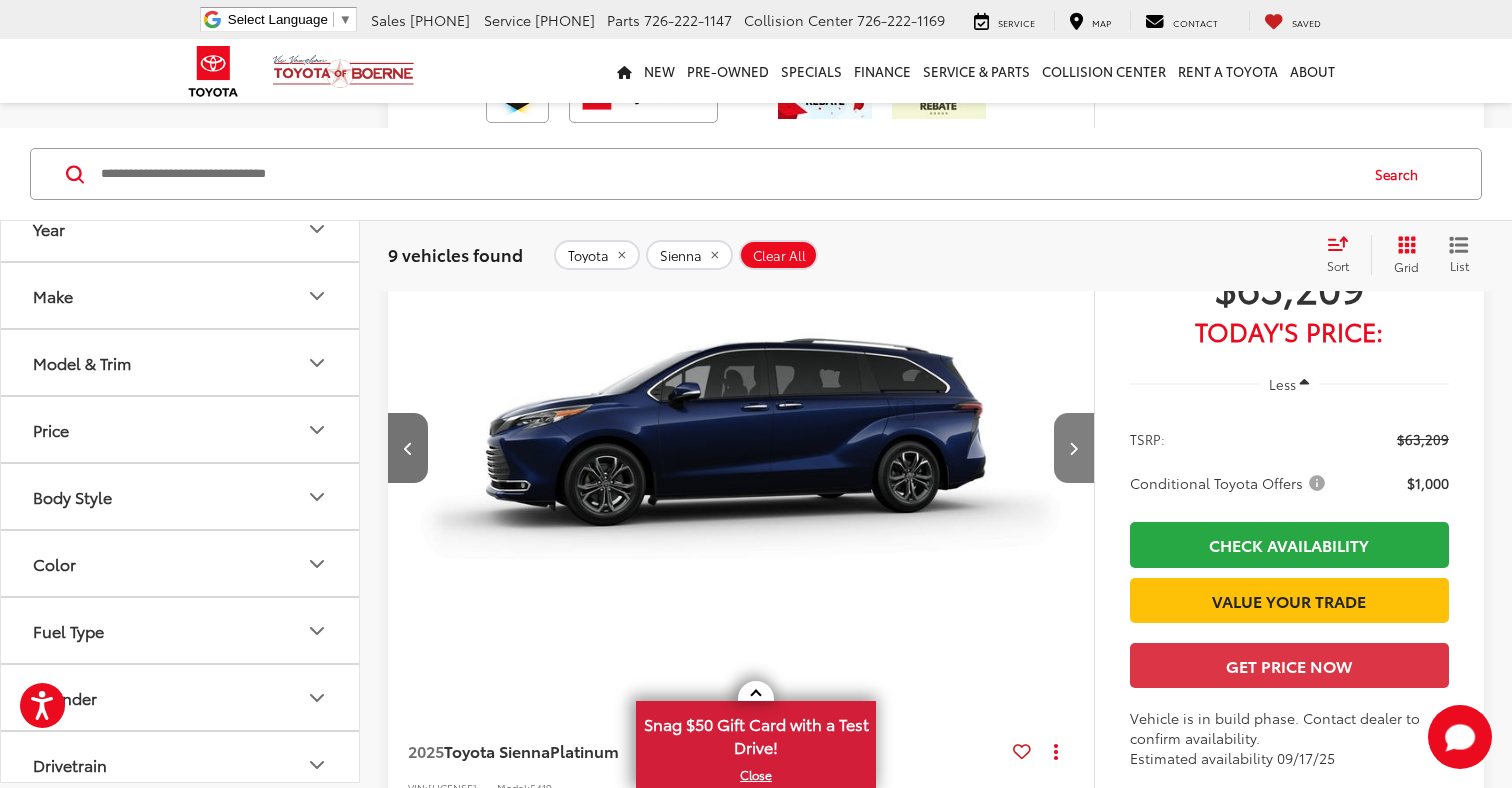click at bounding box center [1074, 448] 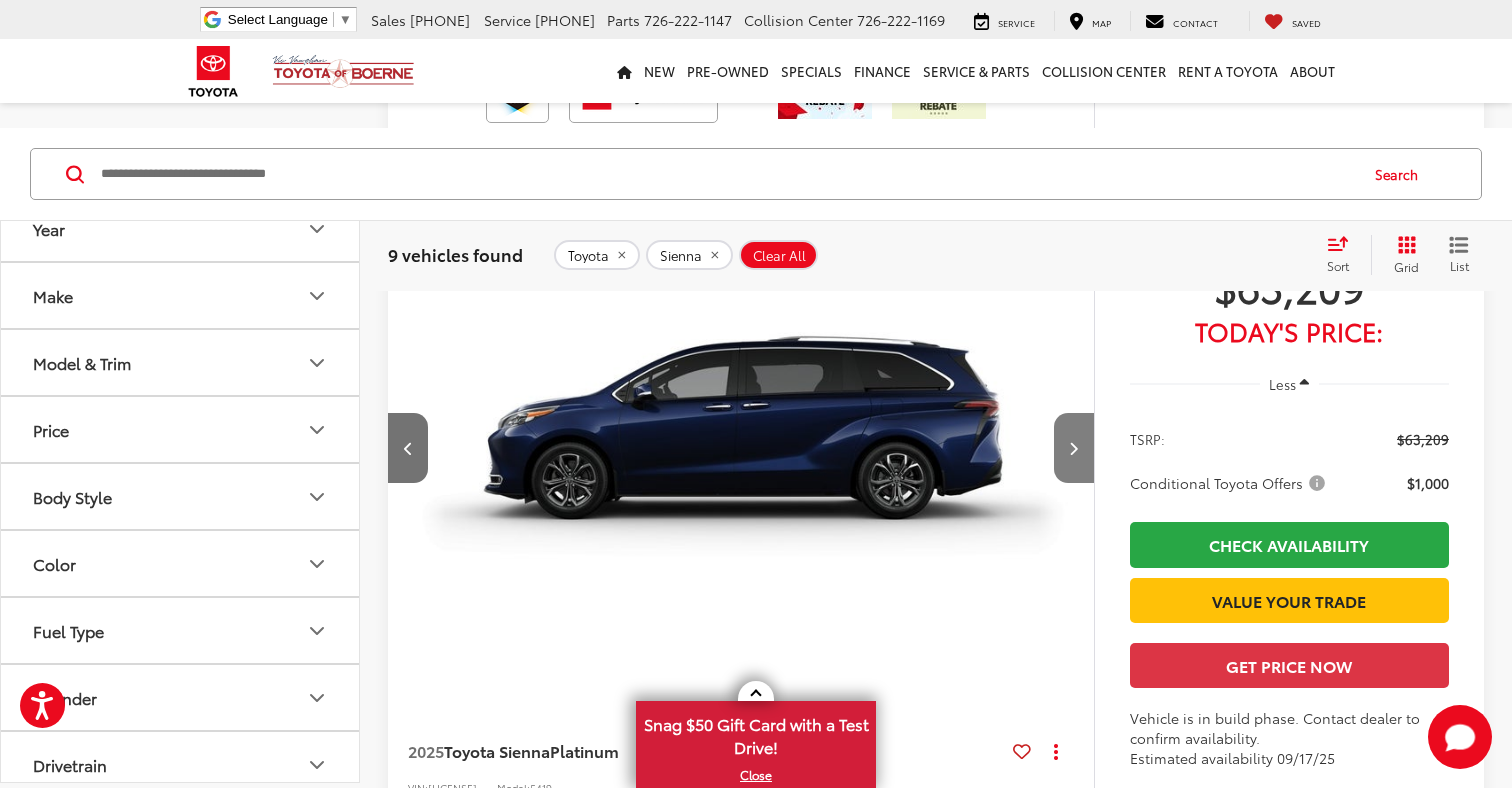 click at bounding box center (1074, 448) 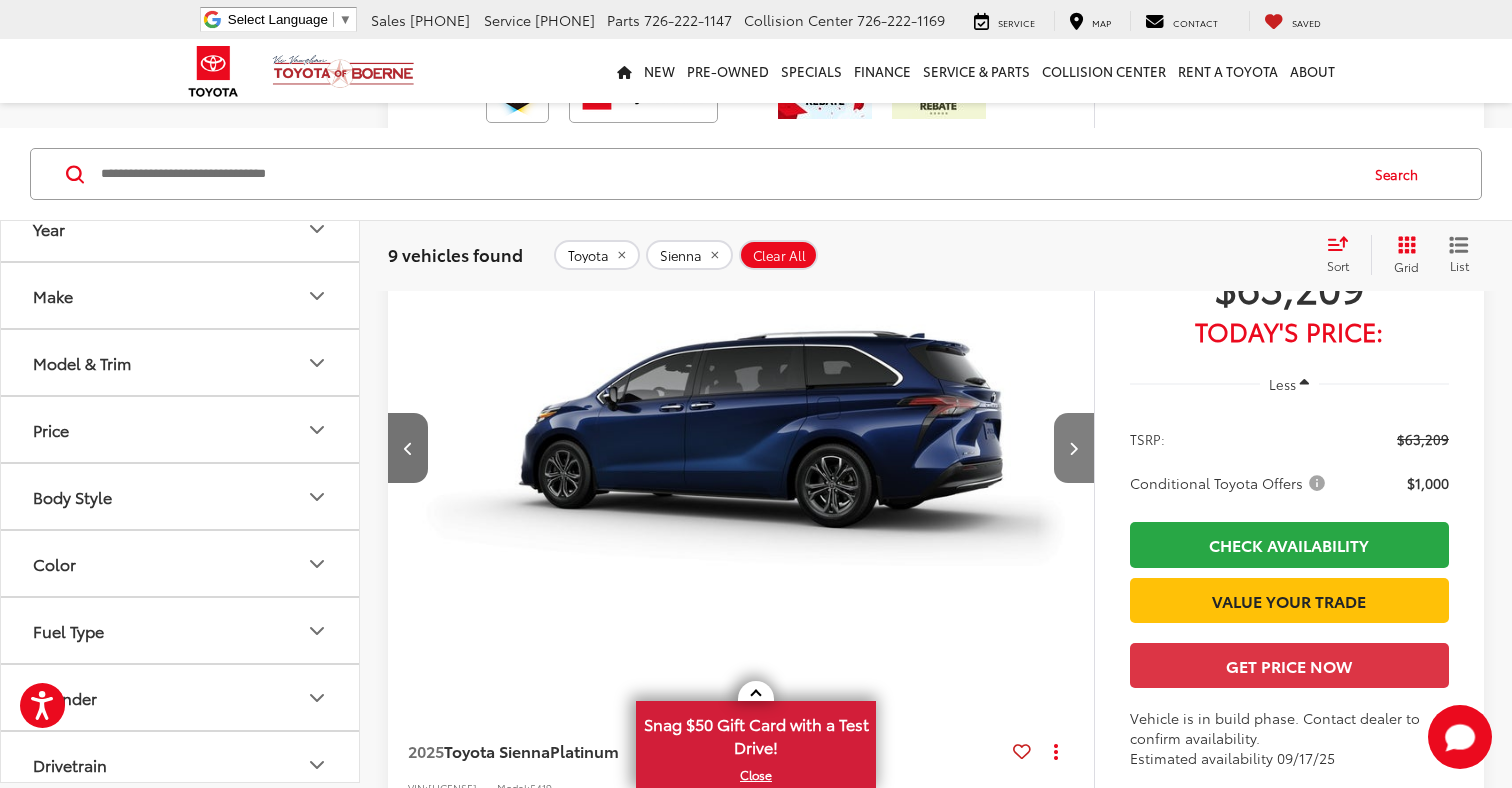 click at bounding box center (1074, 448) 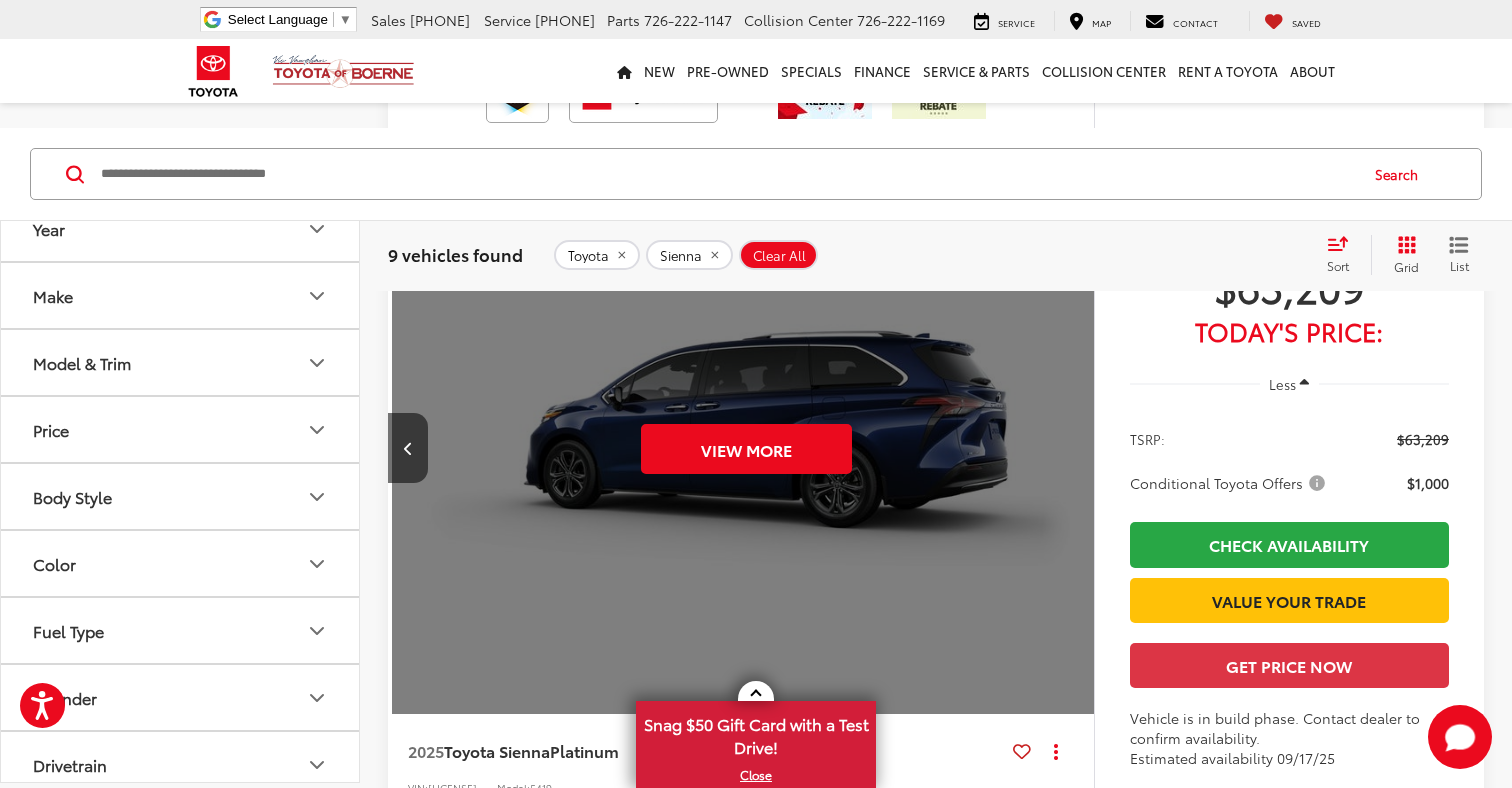 scroll, scrollTop: 0, scrollLeft: 3545, axis: horizontal 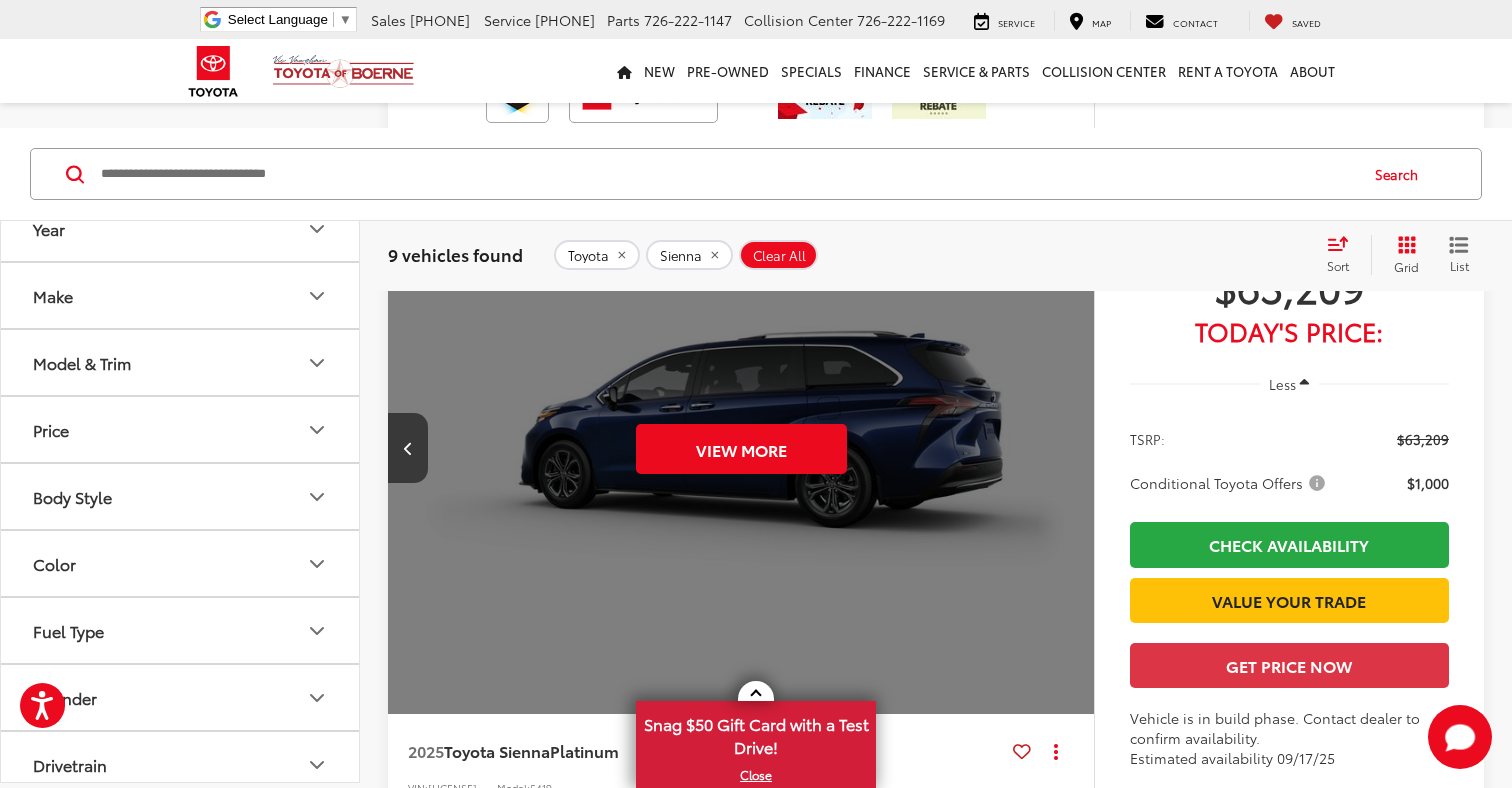 click on "View More" at bounding box center (741, 449) 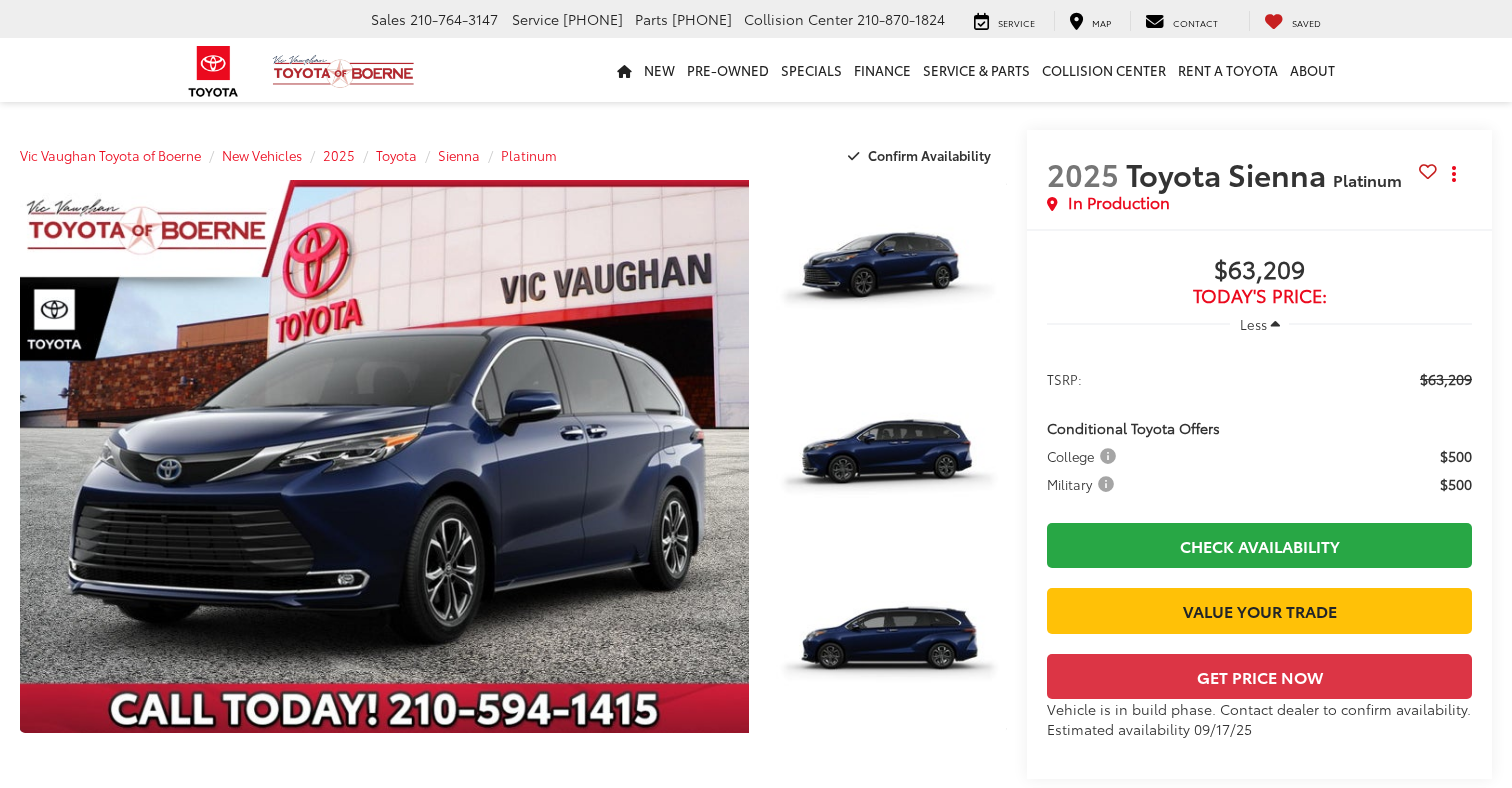 scroll, scrollTop: 0, scrollLeft: 0, axis: both 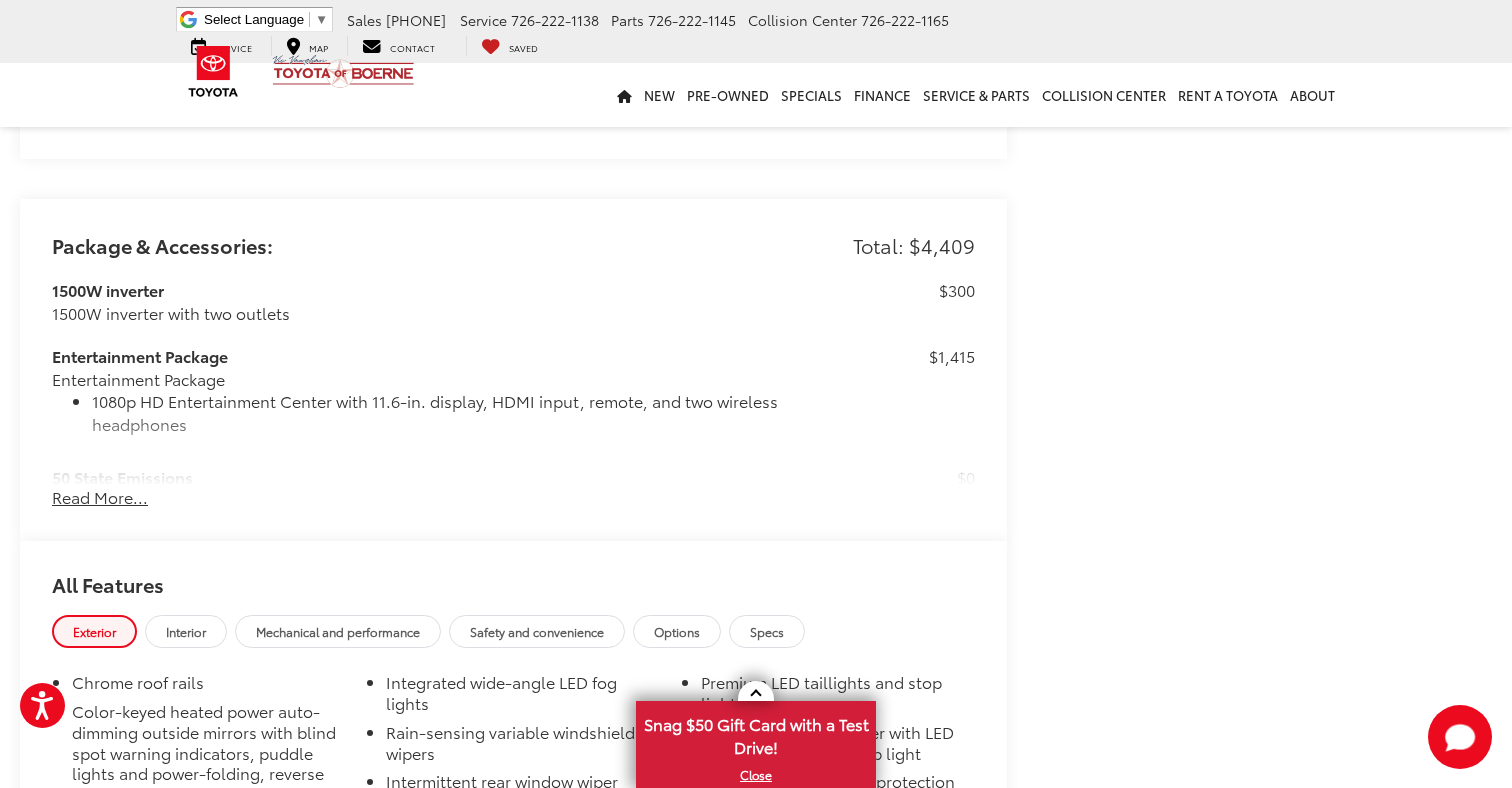 click on "Read More..." at bounding box center (100, 497) 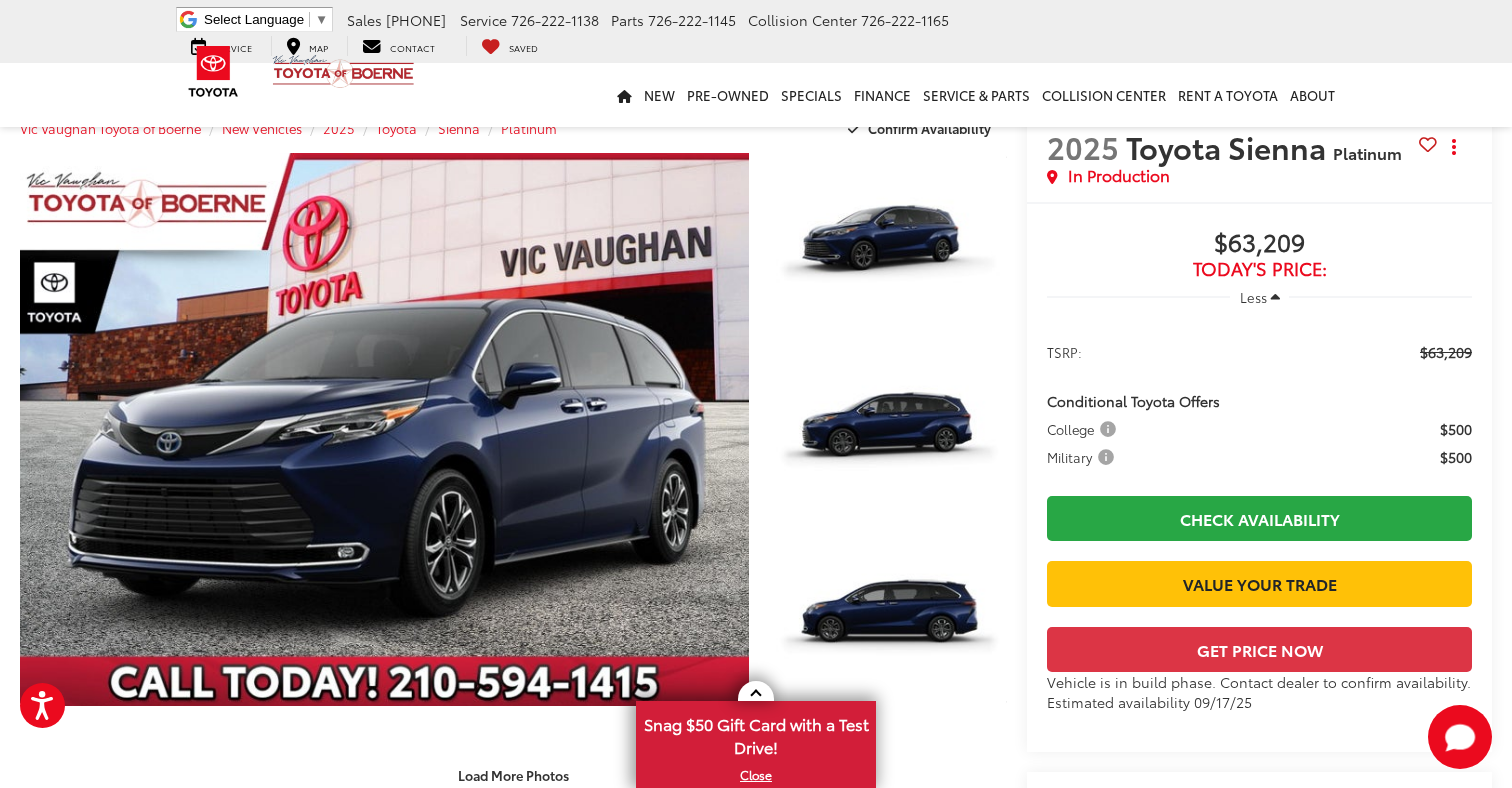 scroll, scrollTop: 39, scrollLeft: 0, axis: vertical 